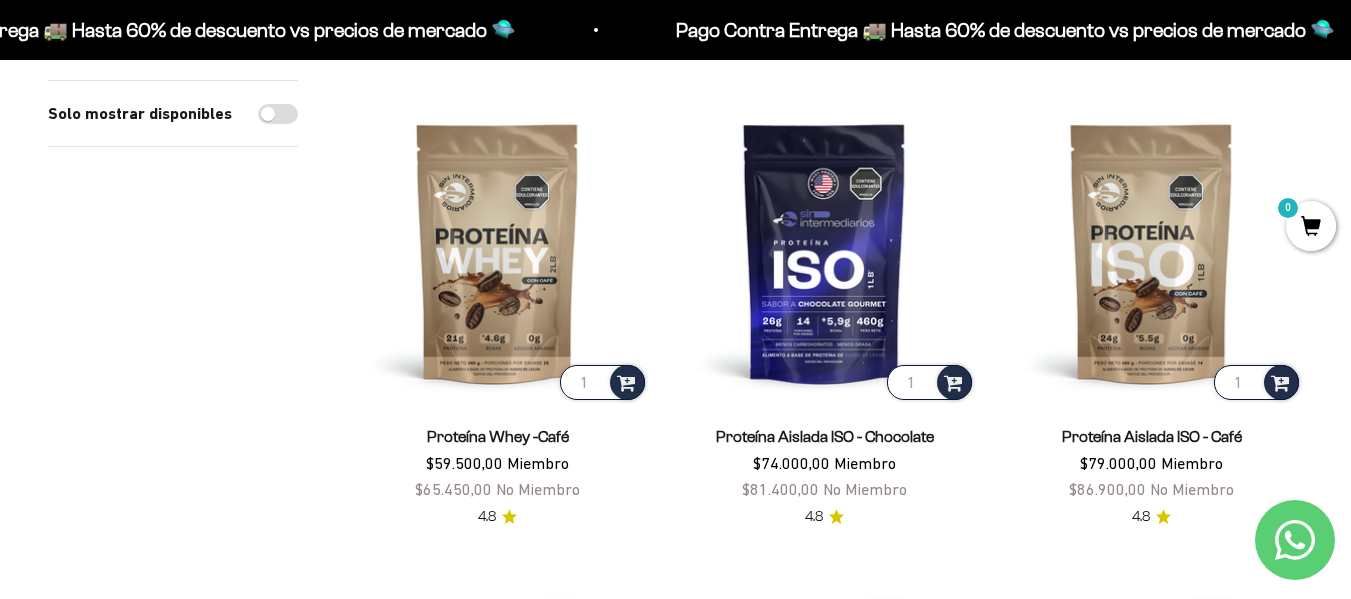 scroll, scrollTop: 1200, scrollLeft: 0, axis: vertical 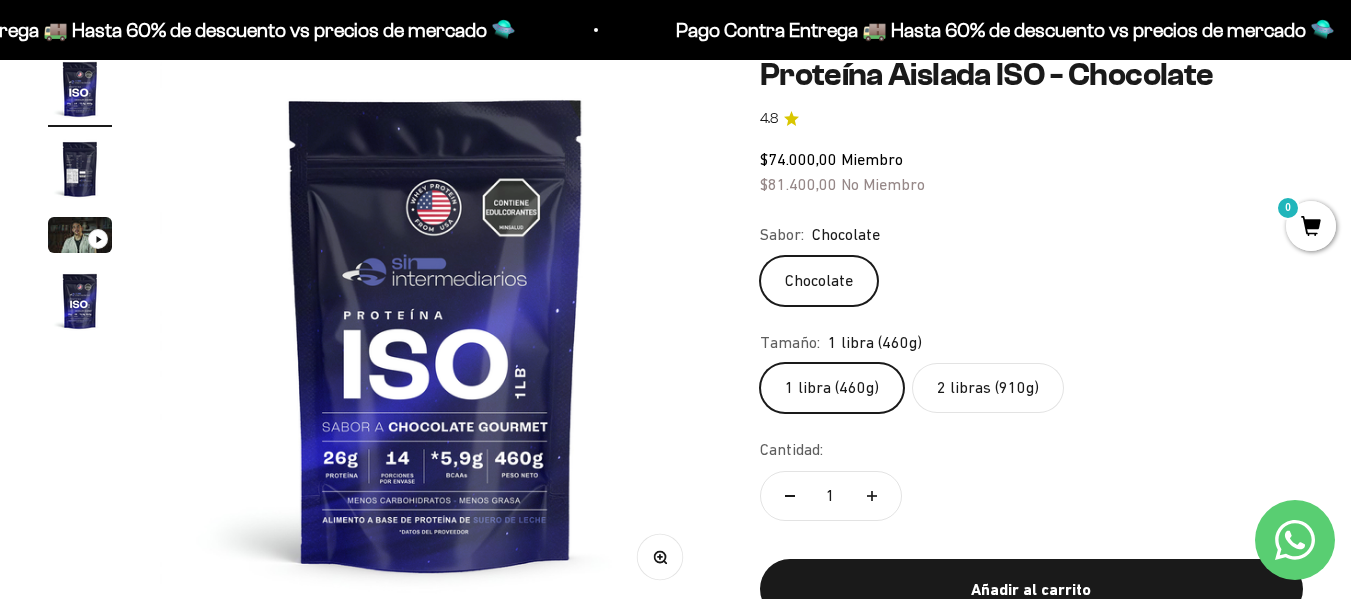 click at bounding box center (80, 169) 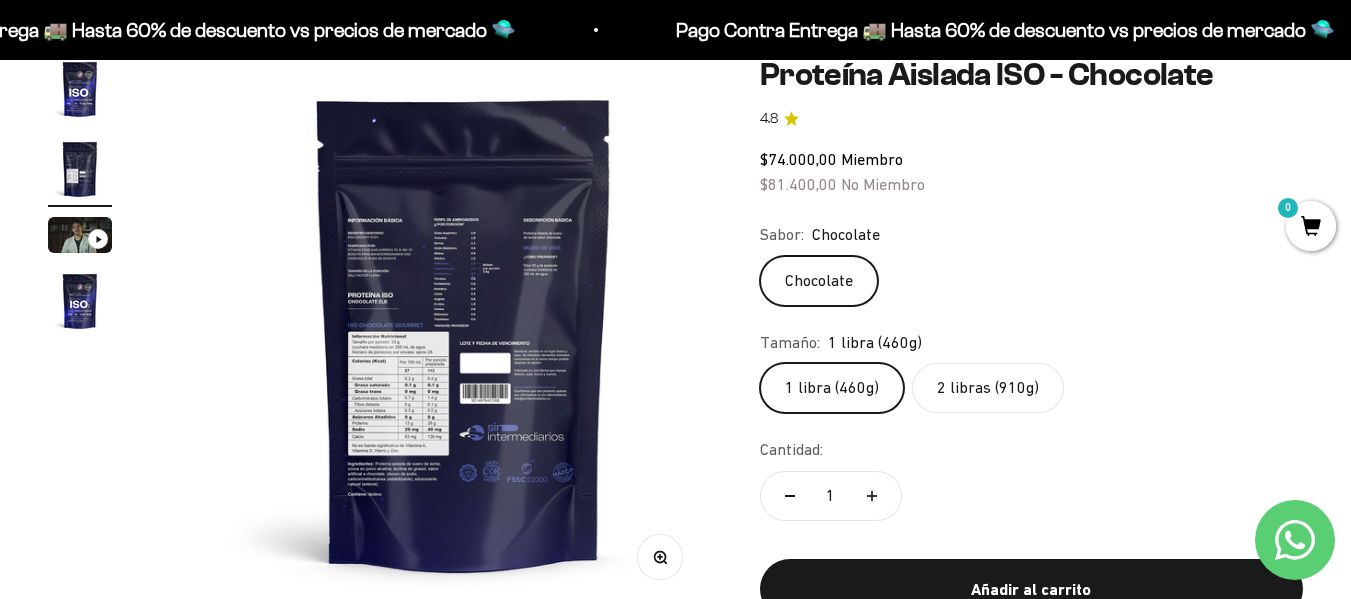 scroll, scrollTop: 0, scrollLeft: 564, axis: horizontal 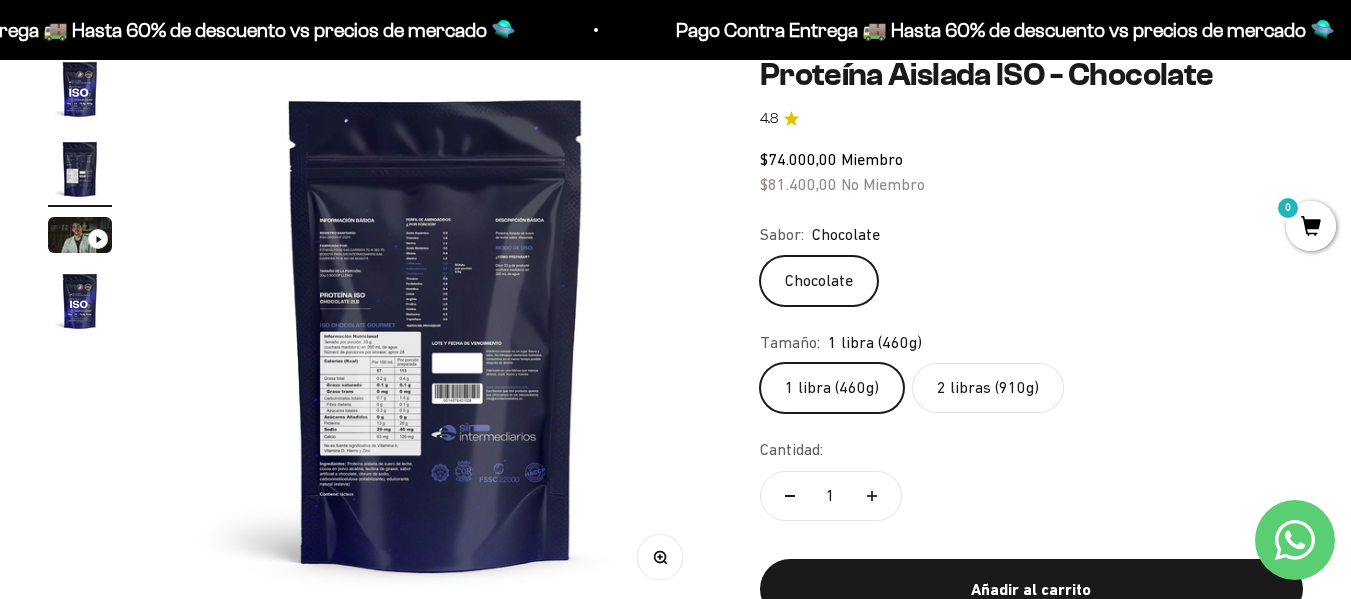 click at bounding box center (436, 333) 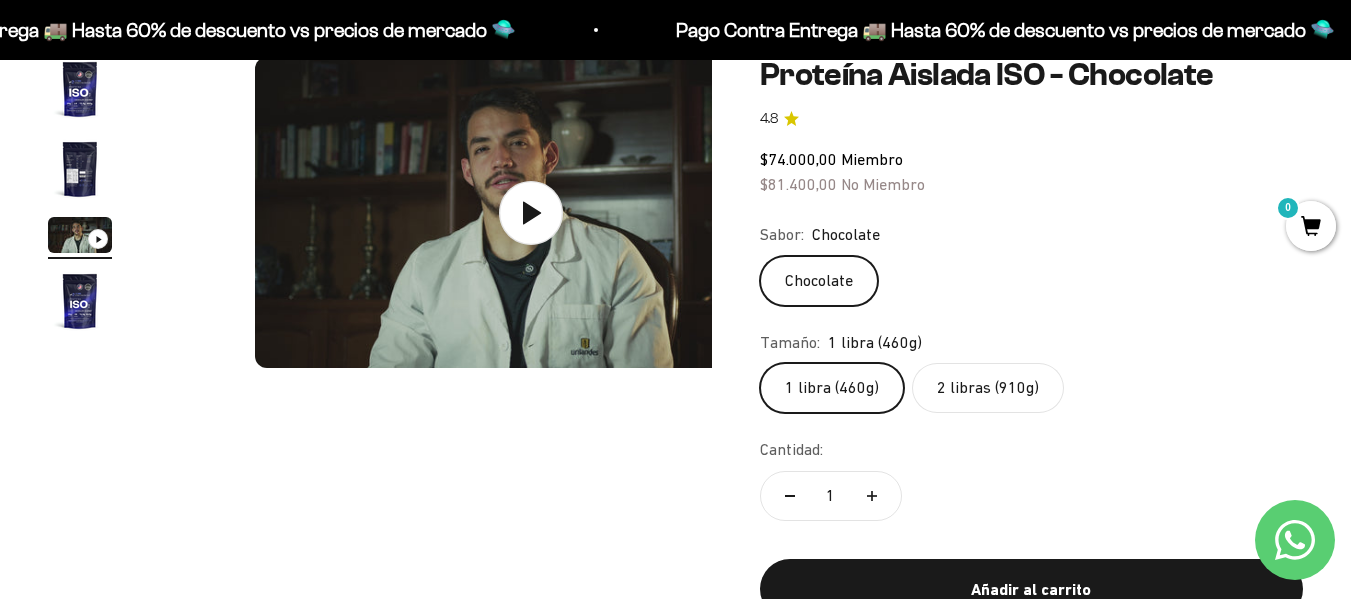 scroll, scrollTop: 0, scrollLeft: 1128, axis: horizontal 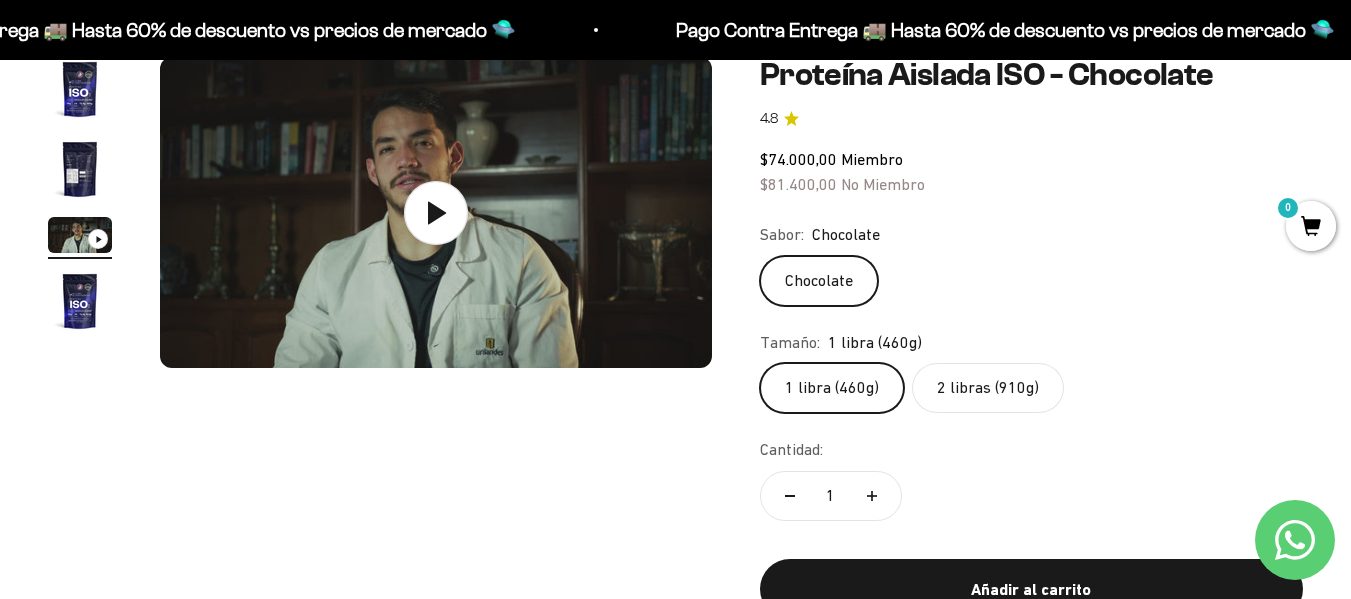 click at bounding box center [80, 169] 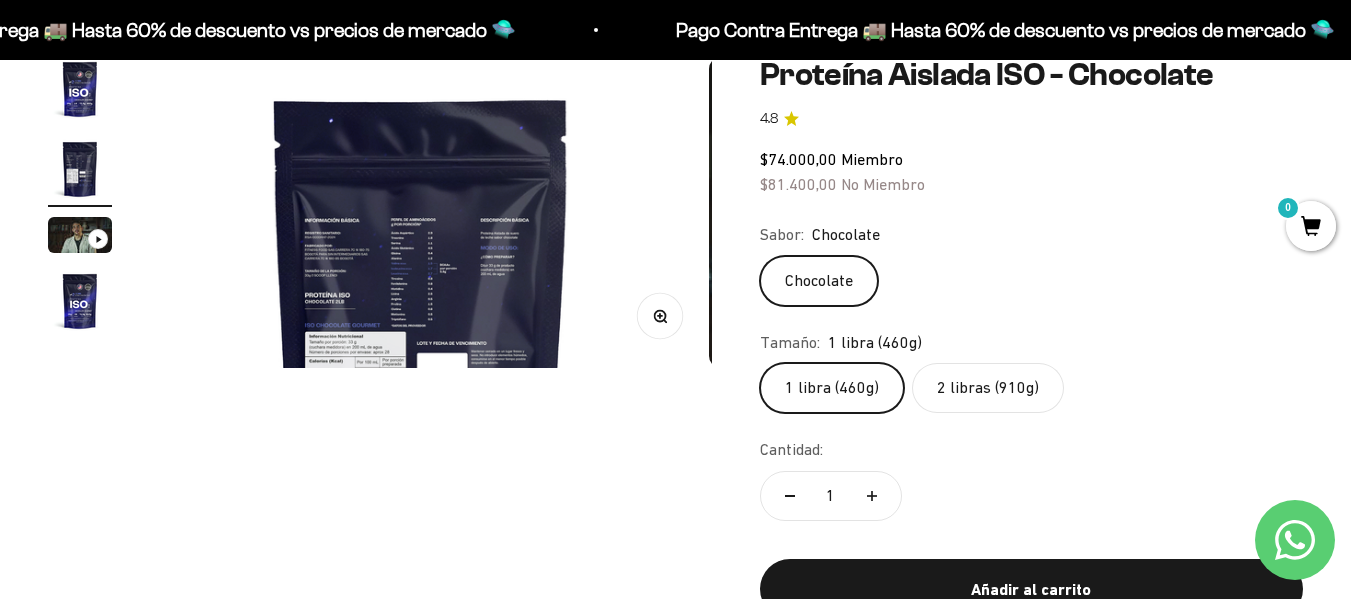 scroll, scrollTop: 0, scrollLeft: 564, axis: horizontal 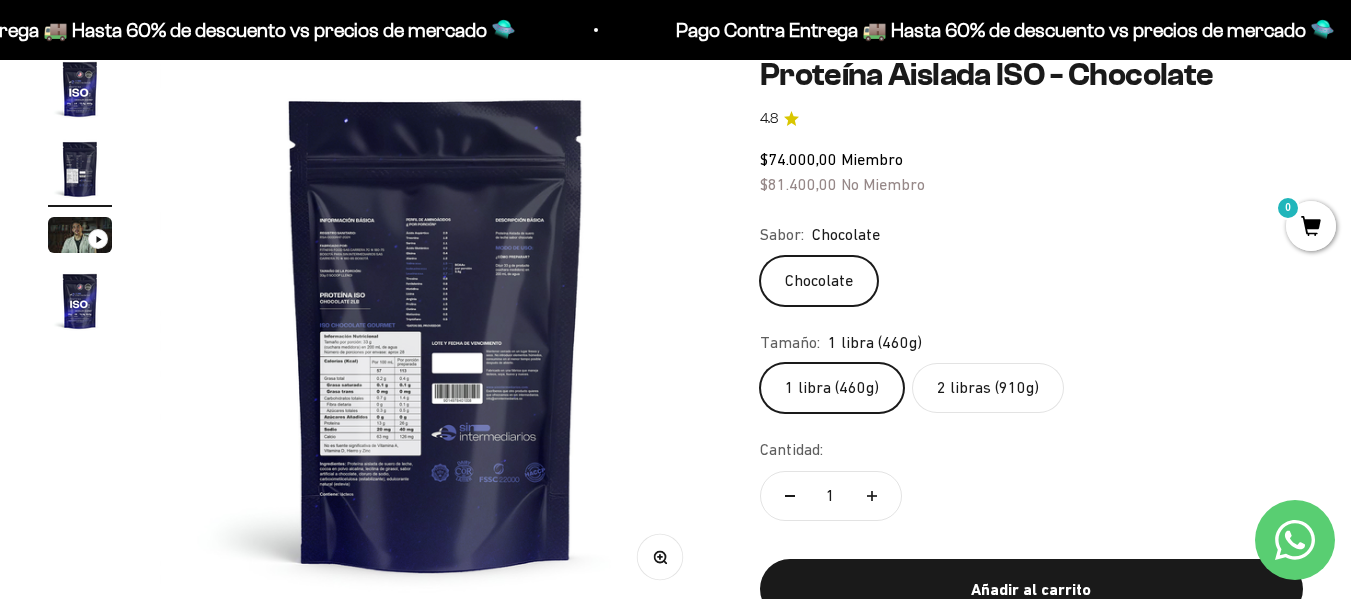 click on "Zoom" at bounding box center (659, 557) 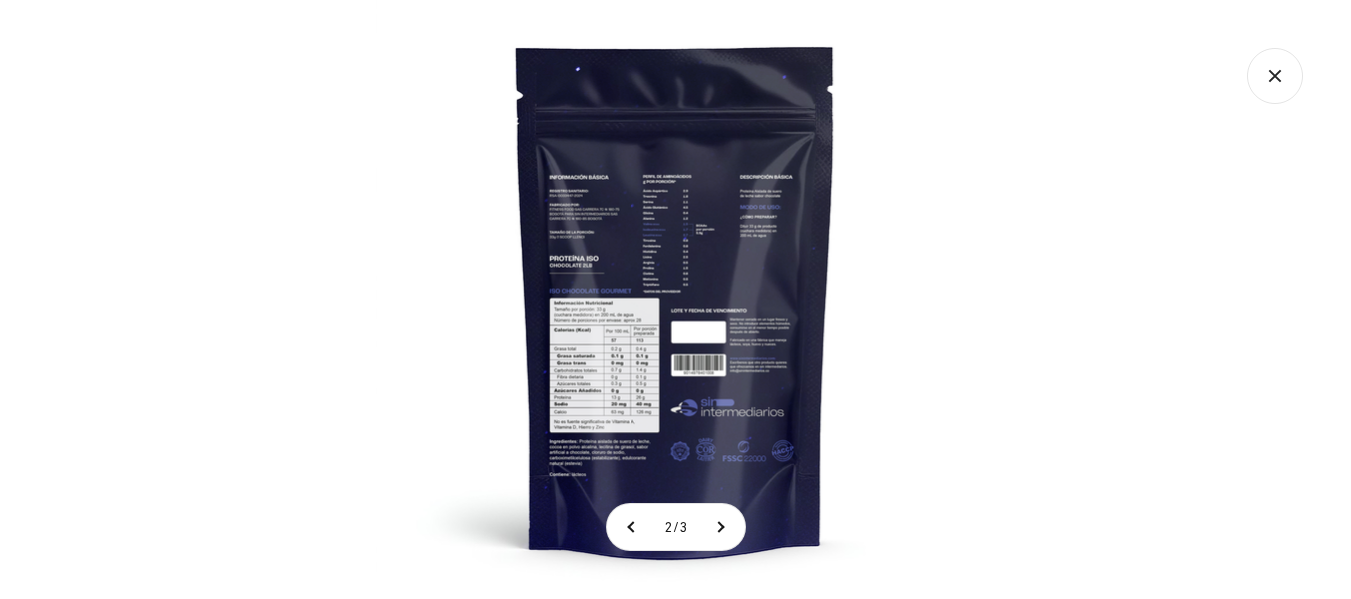 click at bounding box center (675, 299) 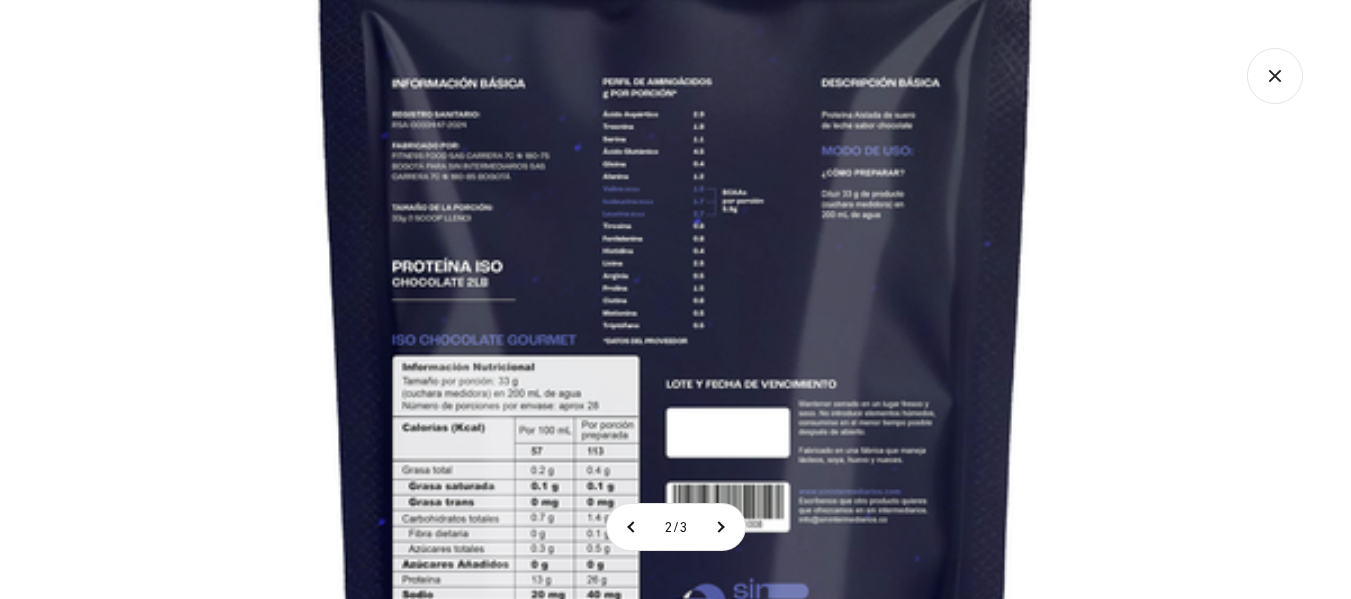 click at bounding box center (676, 359) 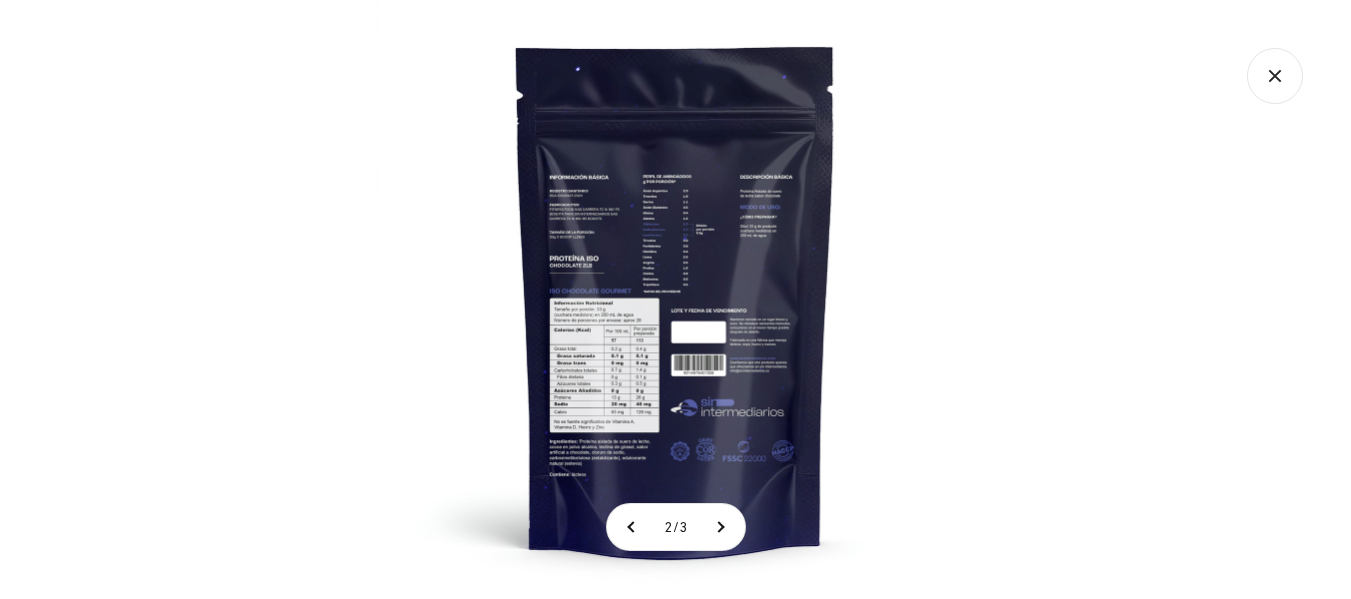 click at bounding box center (675, 299) 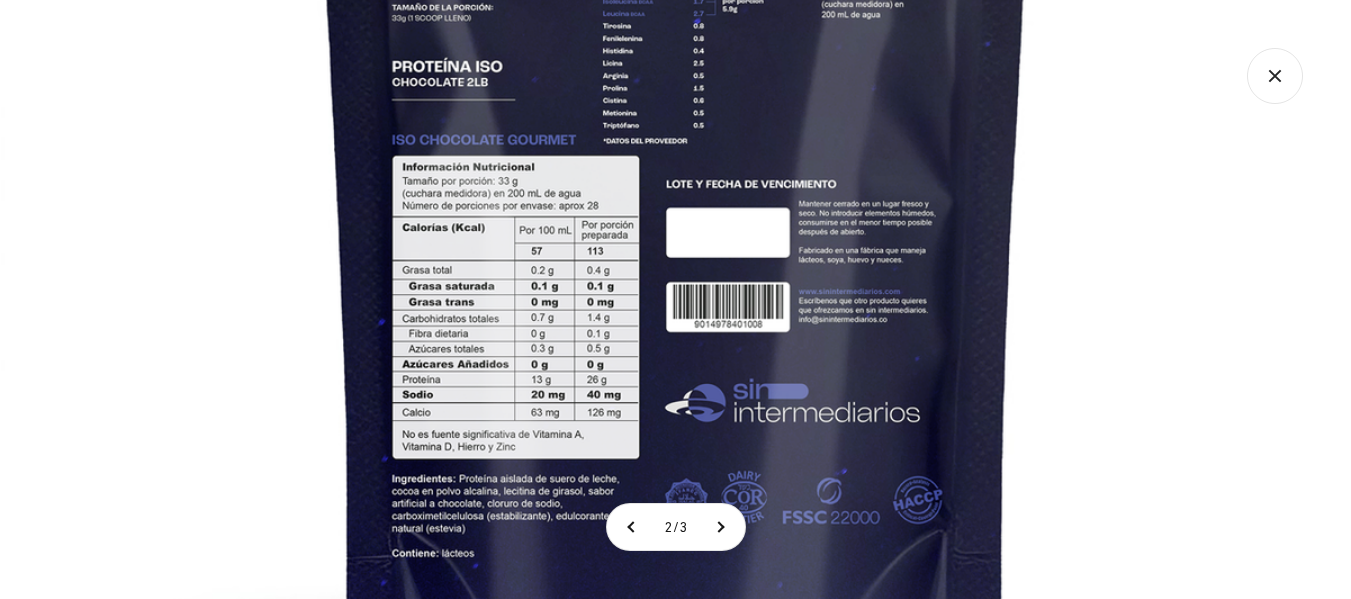 click at bounding box center (676, 159) 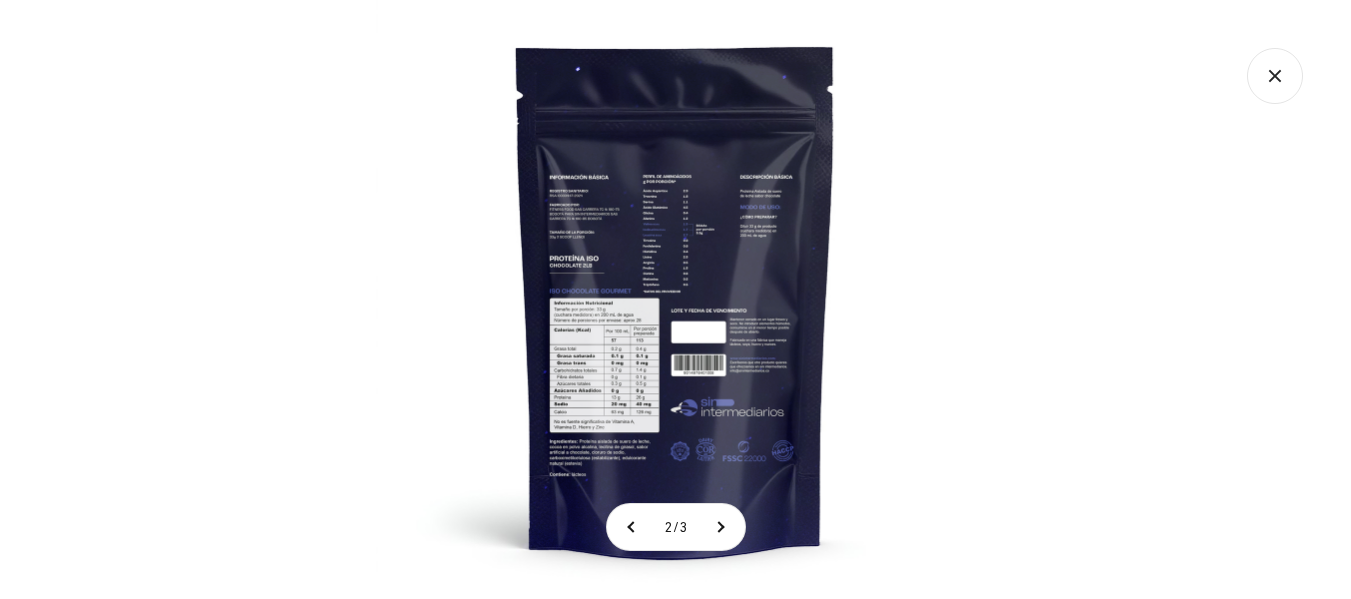click 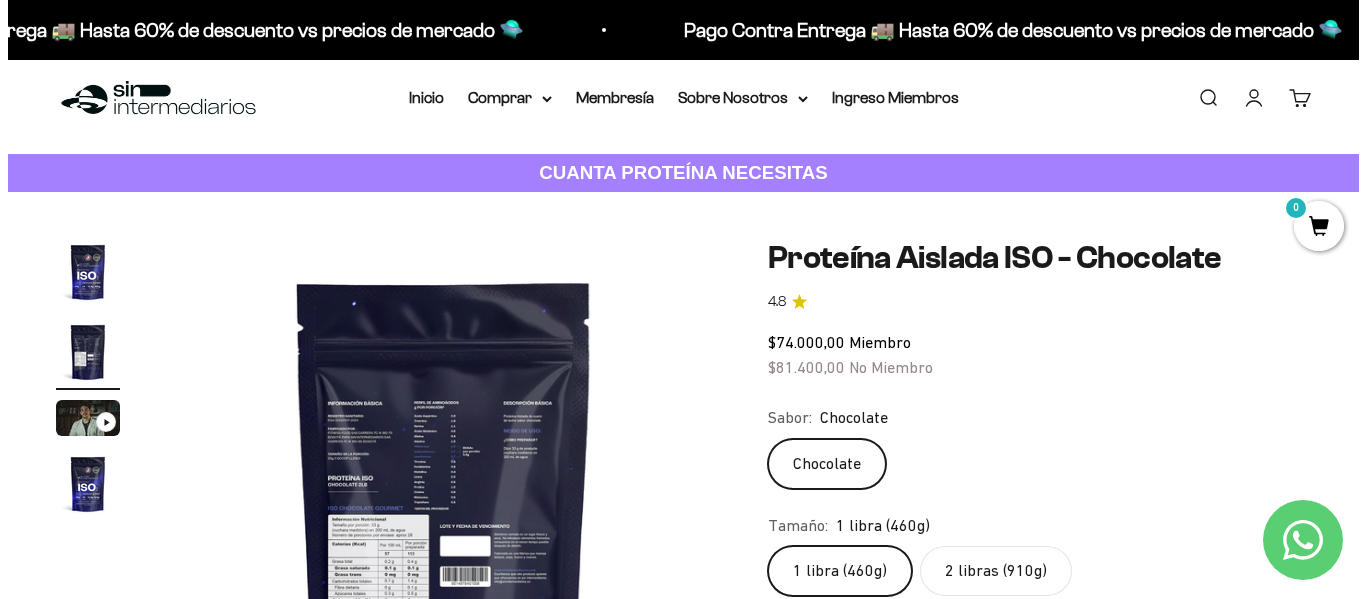 scroll, scrollTop: 300, scrollLeft: 0, axis: vertical 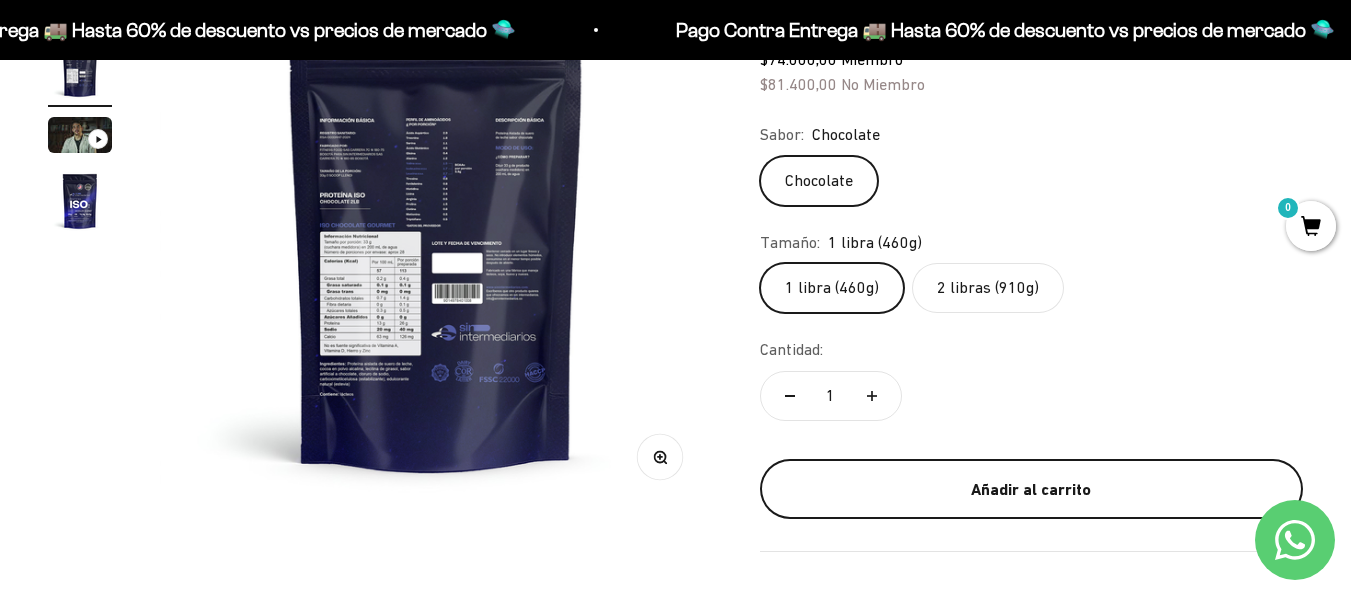 click on "Añadir al carrito" at bounding box center [1031, 489] 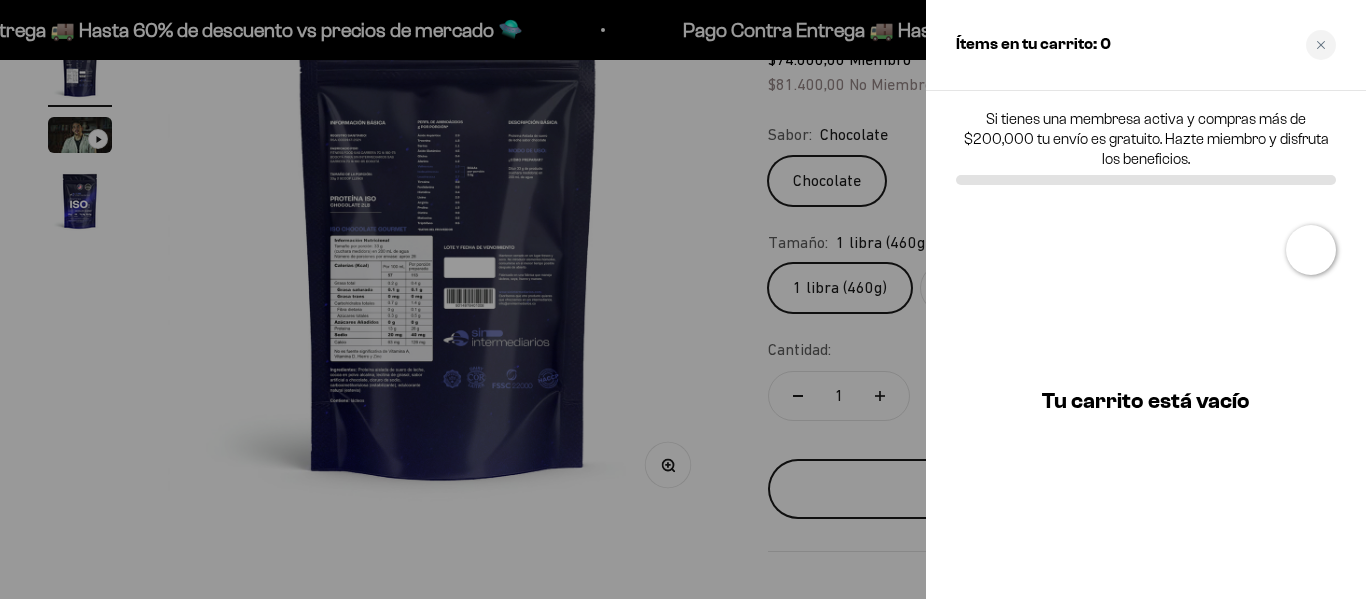 scroll, scrollTop: 0, scrollLeft: 572, axis: horizontal 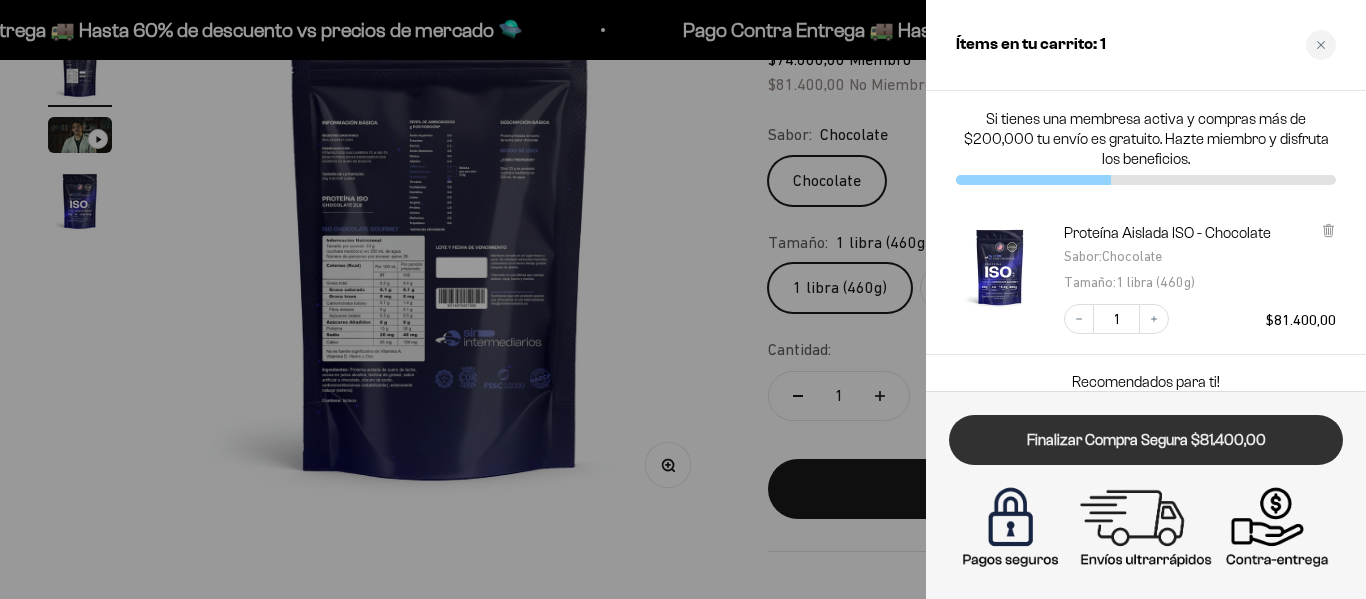 click on "Finalizar Compra Segura $81.400,00" at bounding box center [1146, 440] 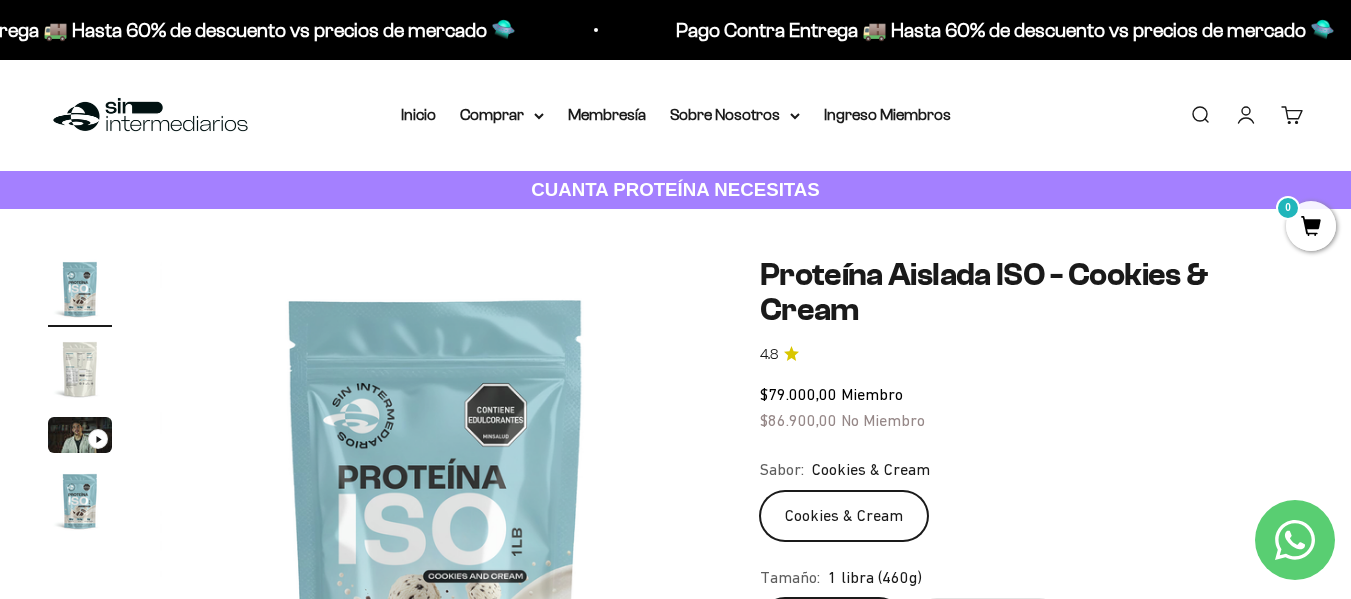 scroll, scrollTop: 0, scrollLeft: 0, axis: both 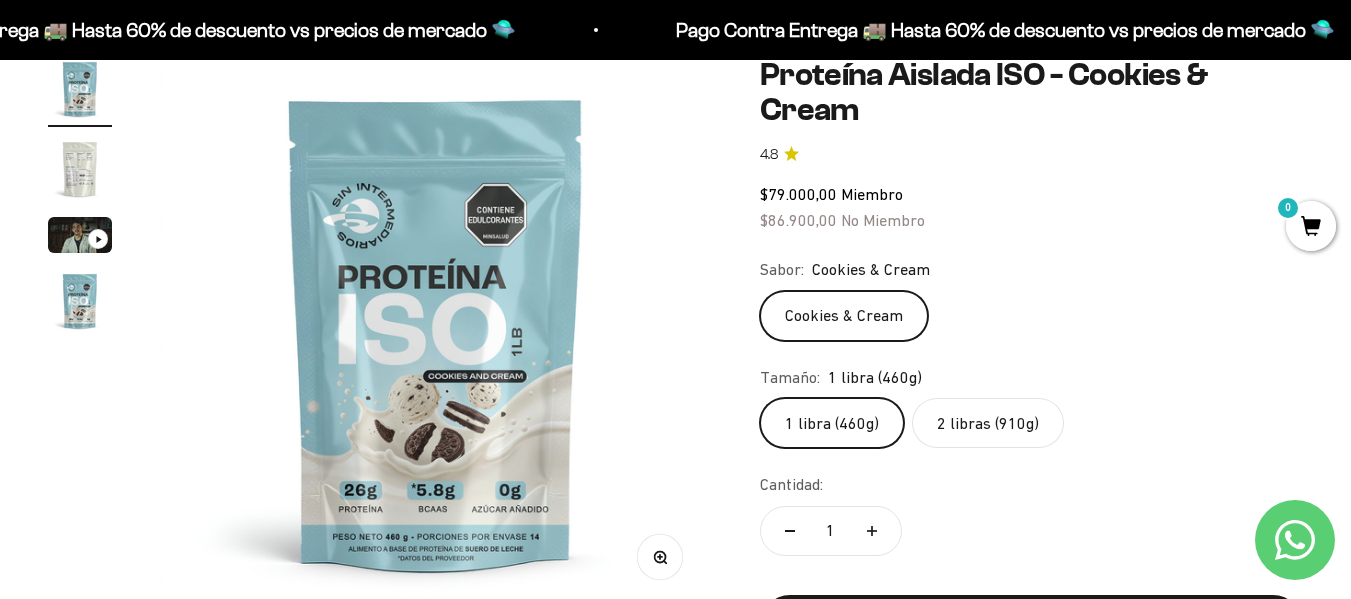 click at bounding box center (80, 169) 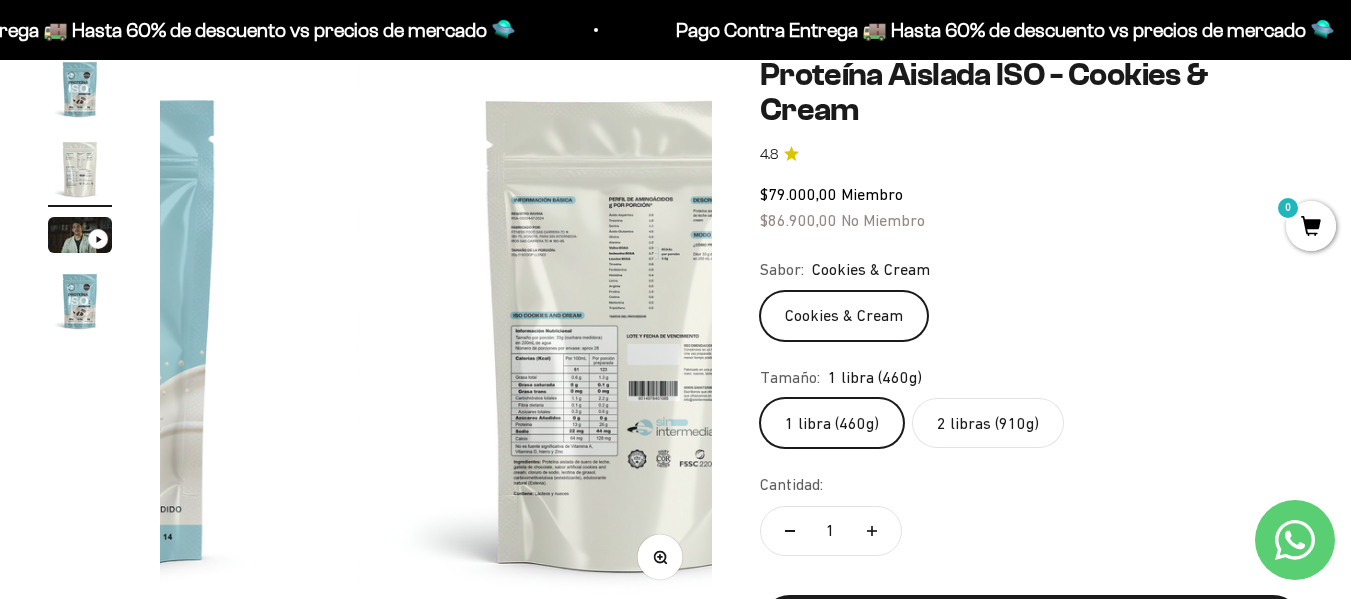 scroll, scrollTop: 0, scrollLeft: 564, axis: horizontal 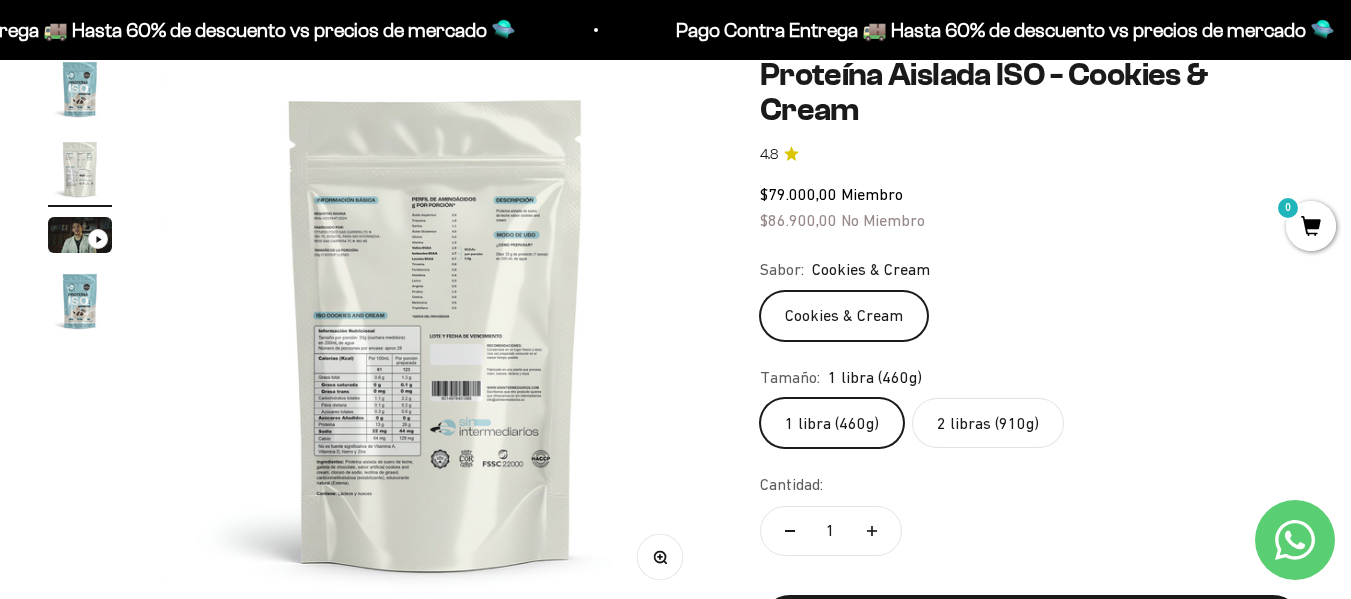 click on "Zoom" at bounding box center [659, 557] 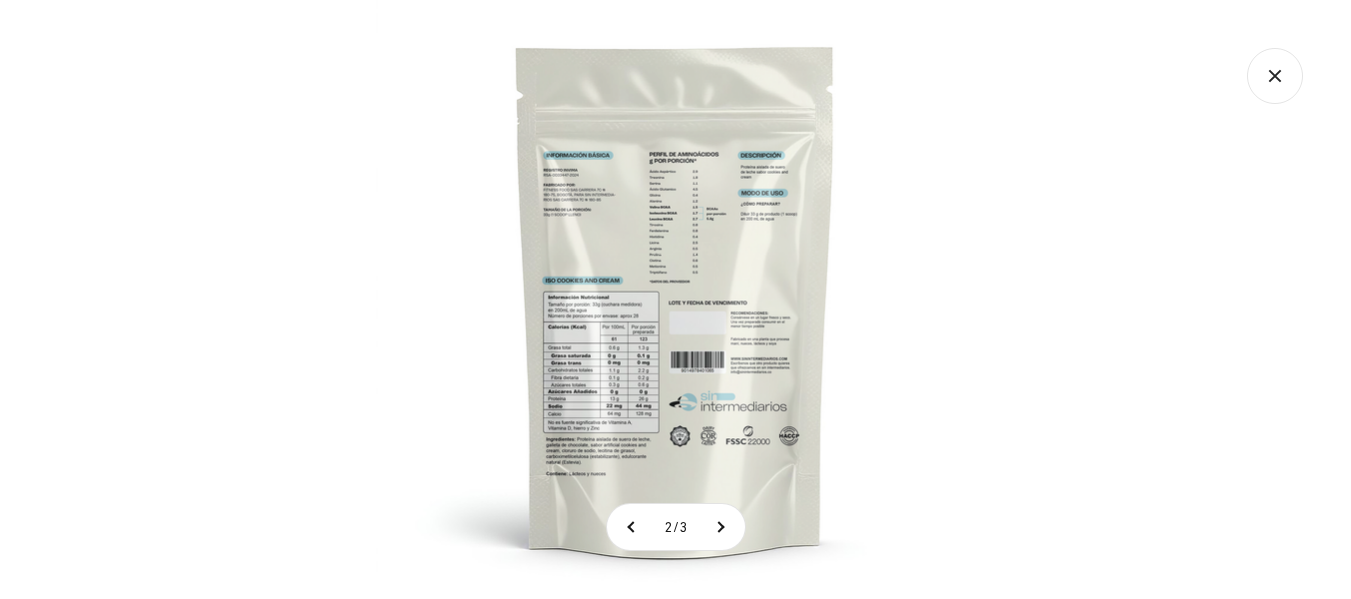 click at bounding box center (675, 299) 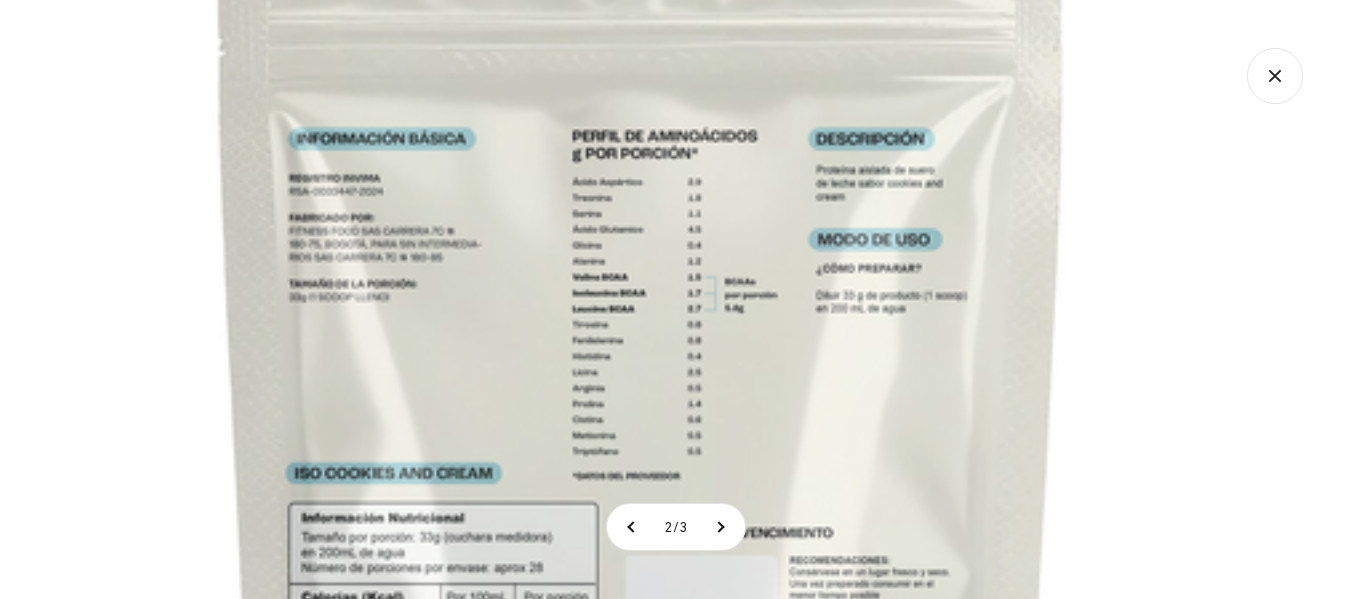 click at bounding box center [642, 524] 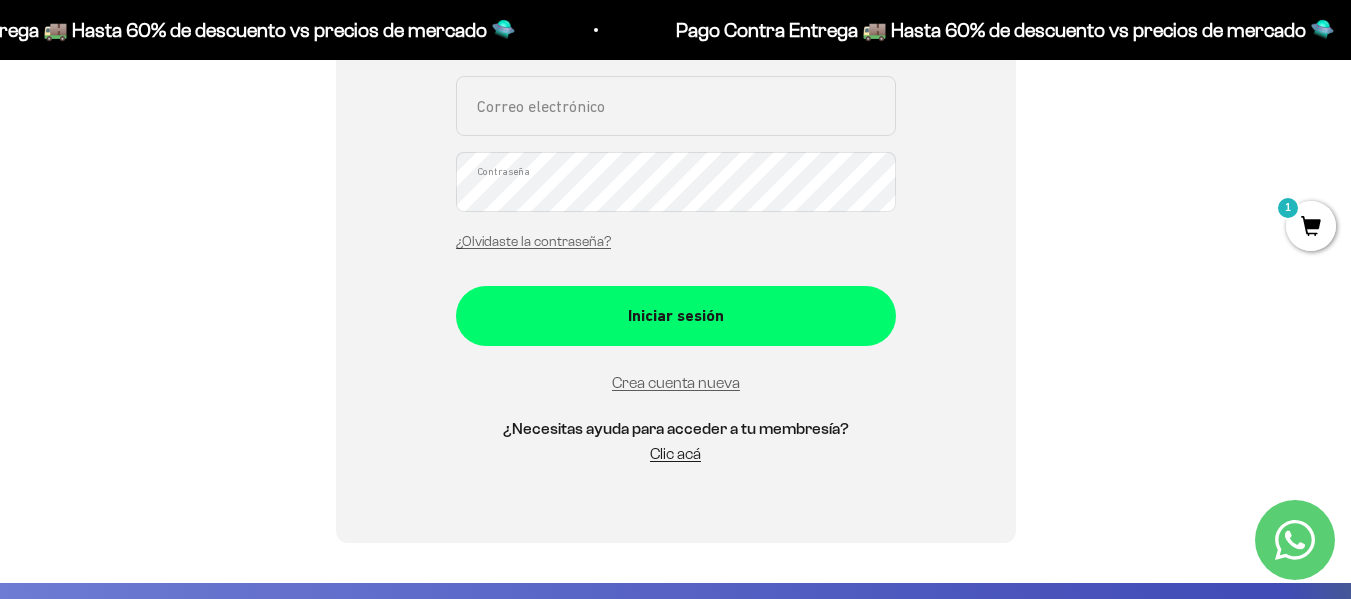 scroll, scrollTop: 500, scrollLeft: 0, axis: vertical 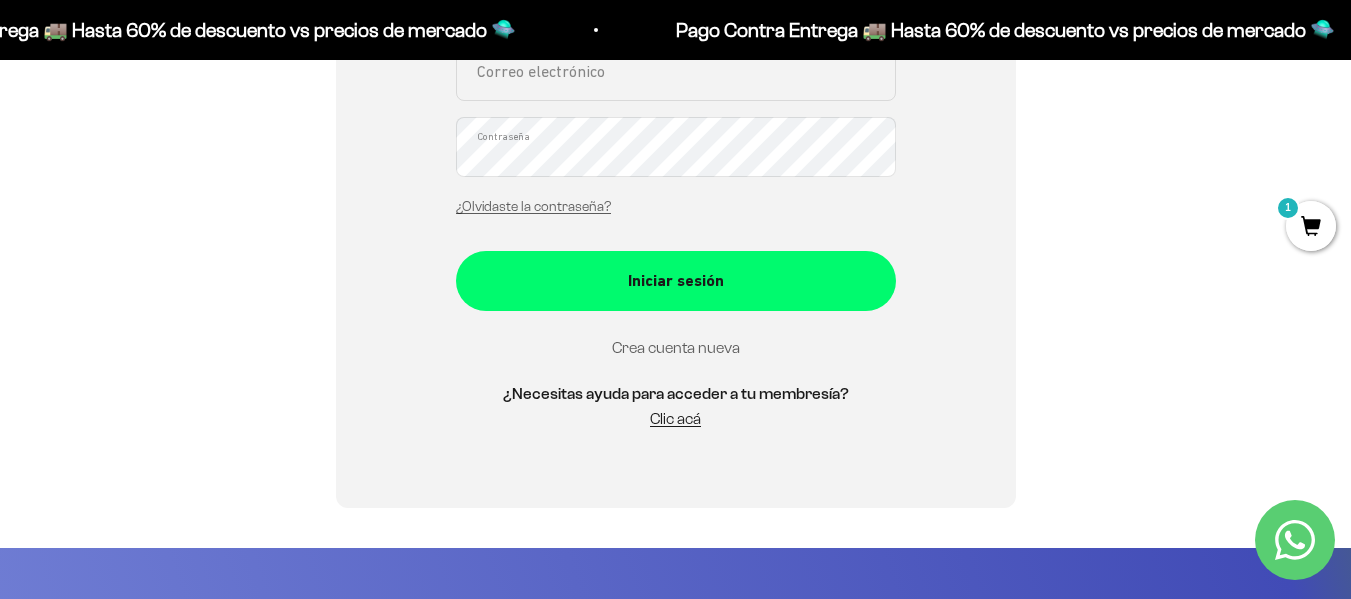 click on "Crea cuenta nueva" at bounding box center (676, 347) 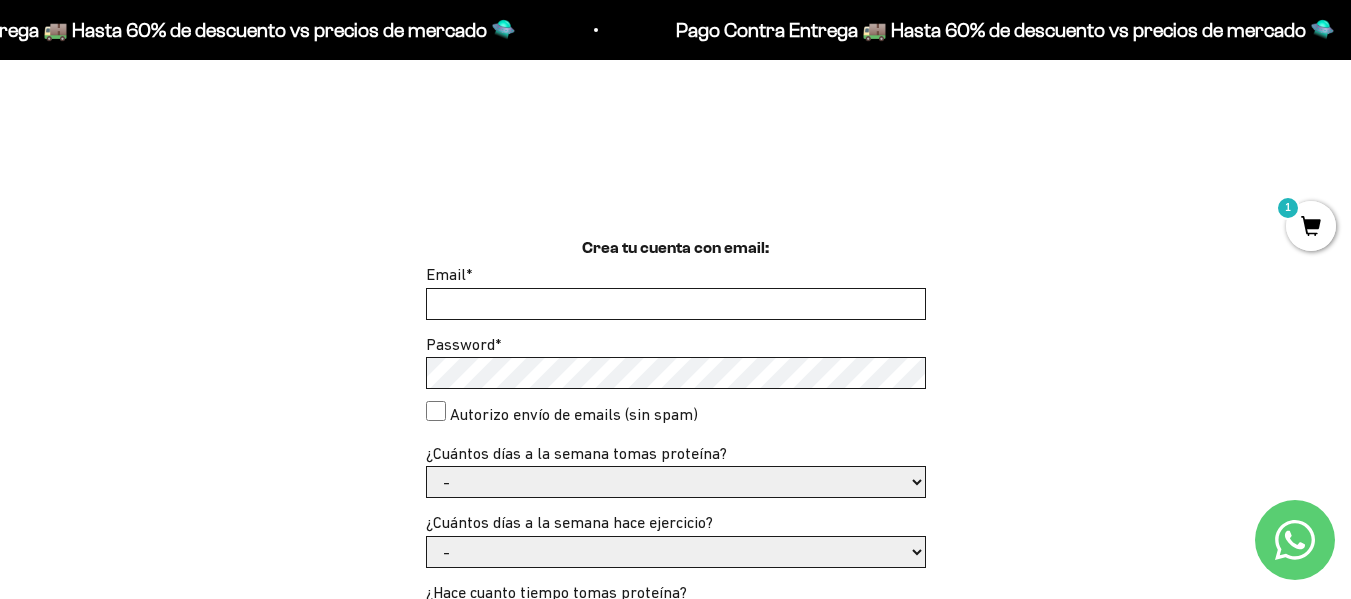 scroll, scrollTop: 400, scrollLeft: 0, axis: vertical 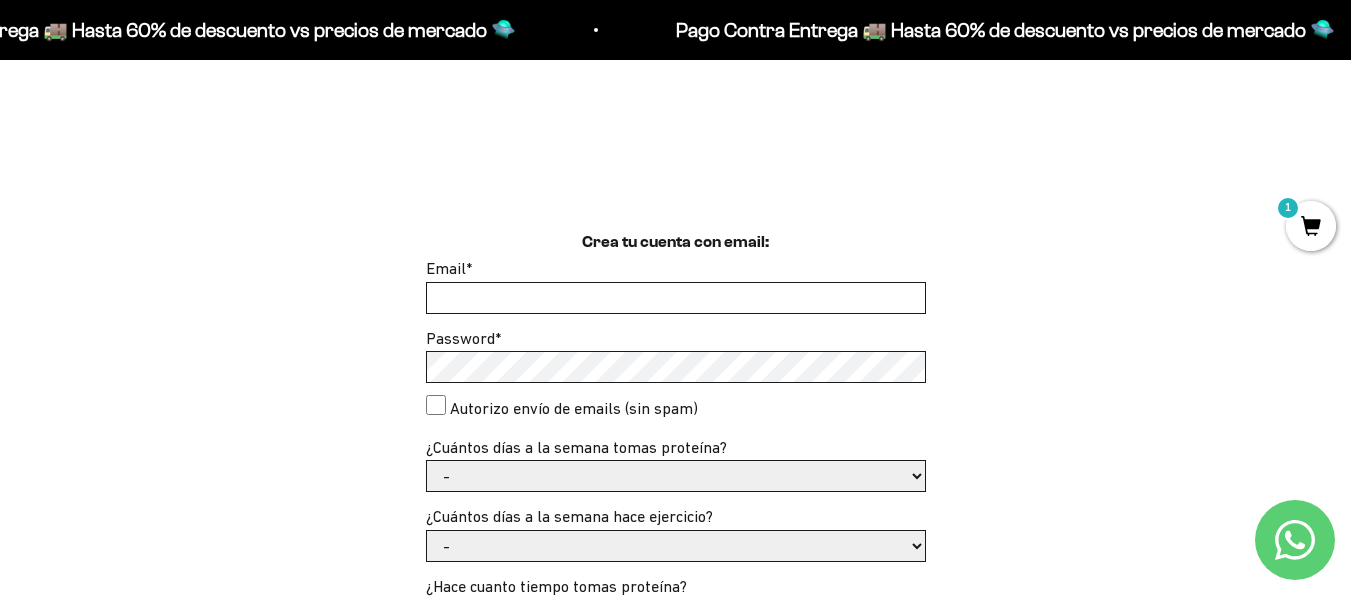 click on "Email
*" at bounding box center (676, 298) 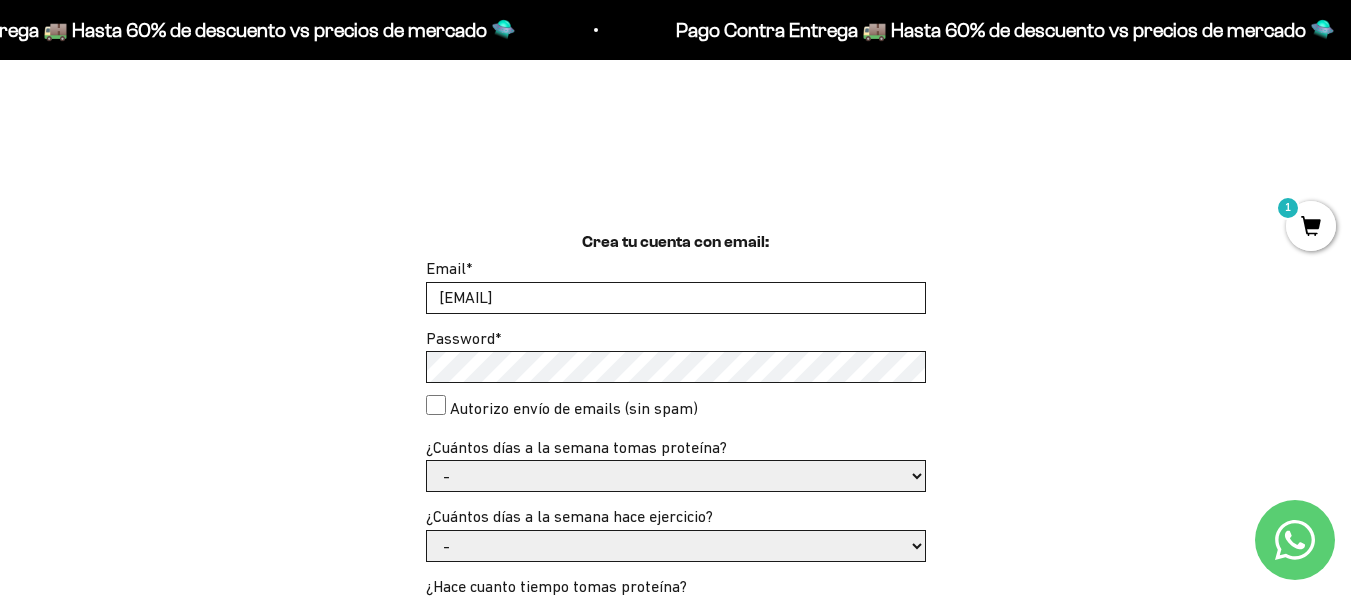 type on "[EMAIL]" 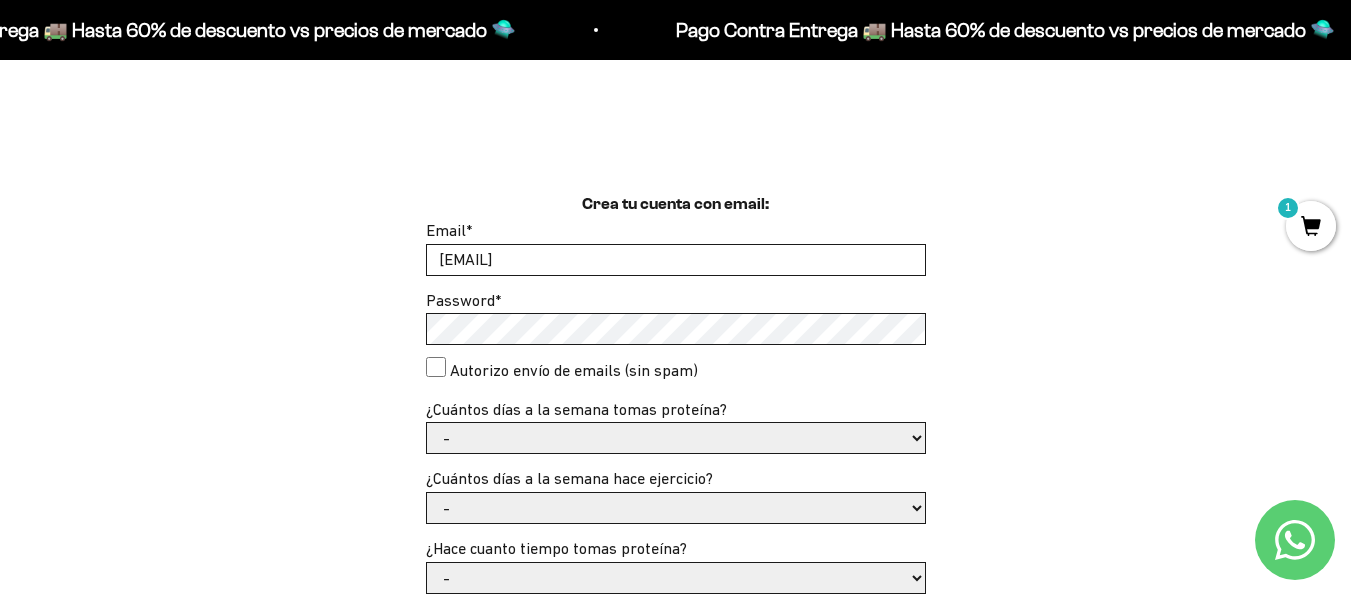 scroll, scrollTop: 500, scrollLeft: 0, axis: vertical 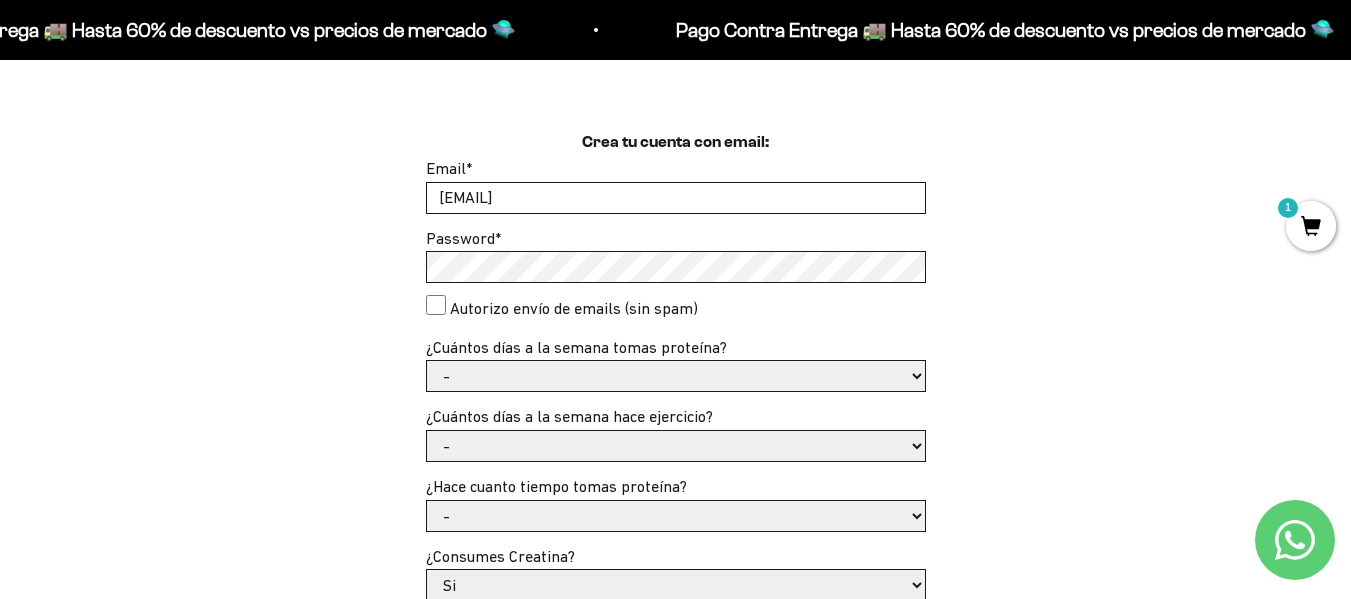 click on "Autorizo envío de emails (sin spam)" at bounding box center [574, 309] 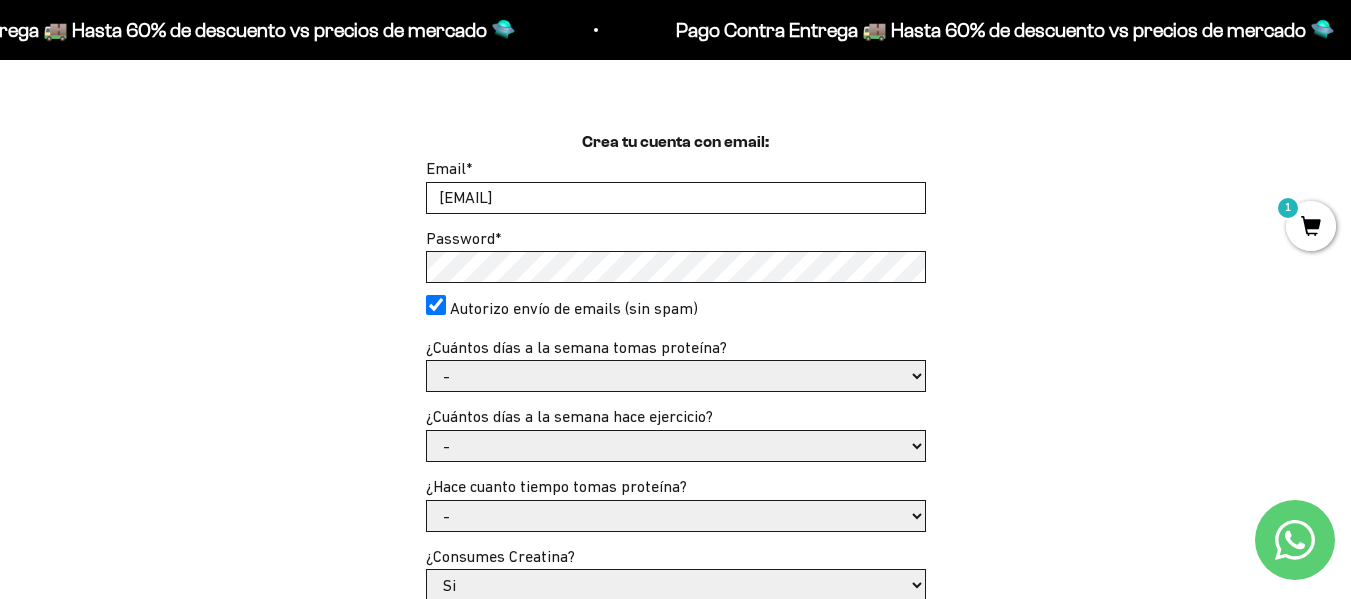 click on "-
1 o 2
3 a 5
6 o 7" at bounding box center (676, 376) 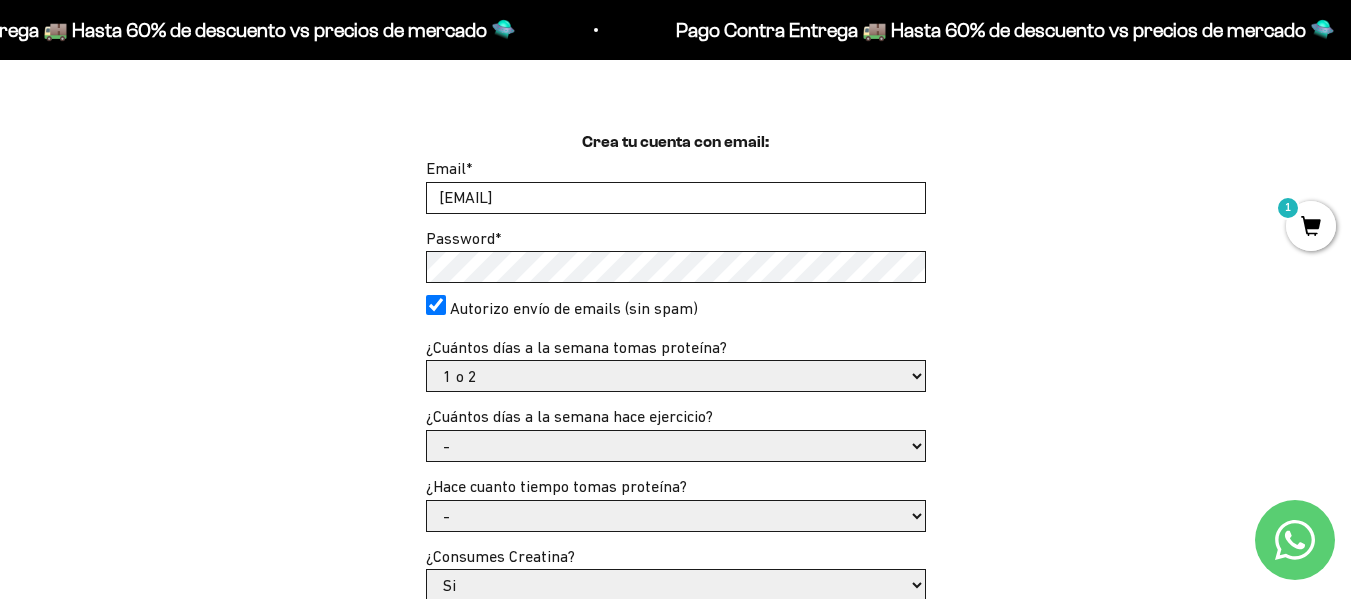 click on "-
1 o 2
3 a 5
6 o 7" at bounding box center (676, 376) 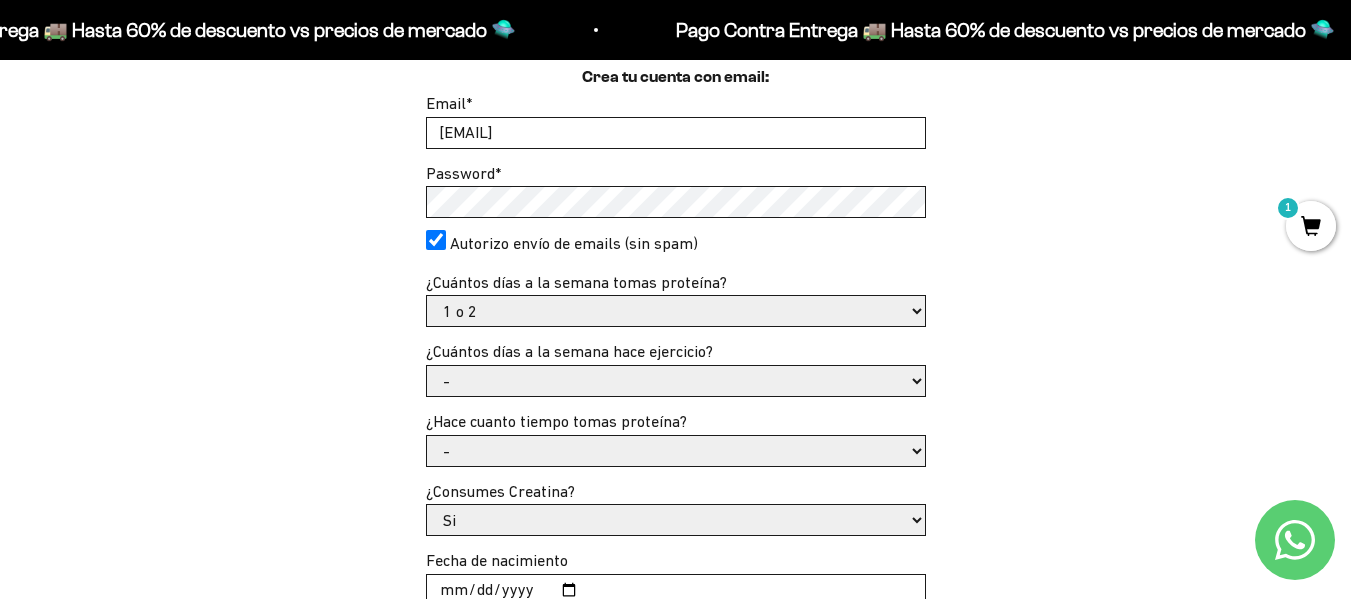 scroll, scrollTop: 600, scrollLeft: 0, axis: vertical 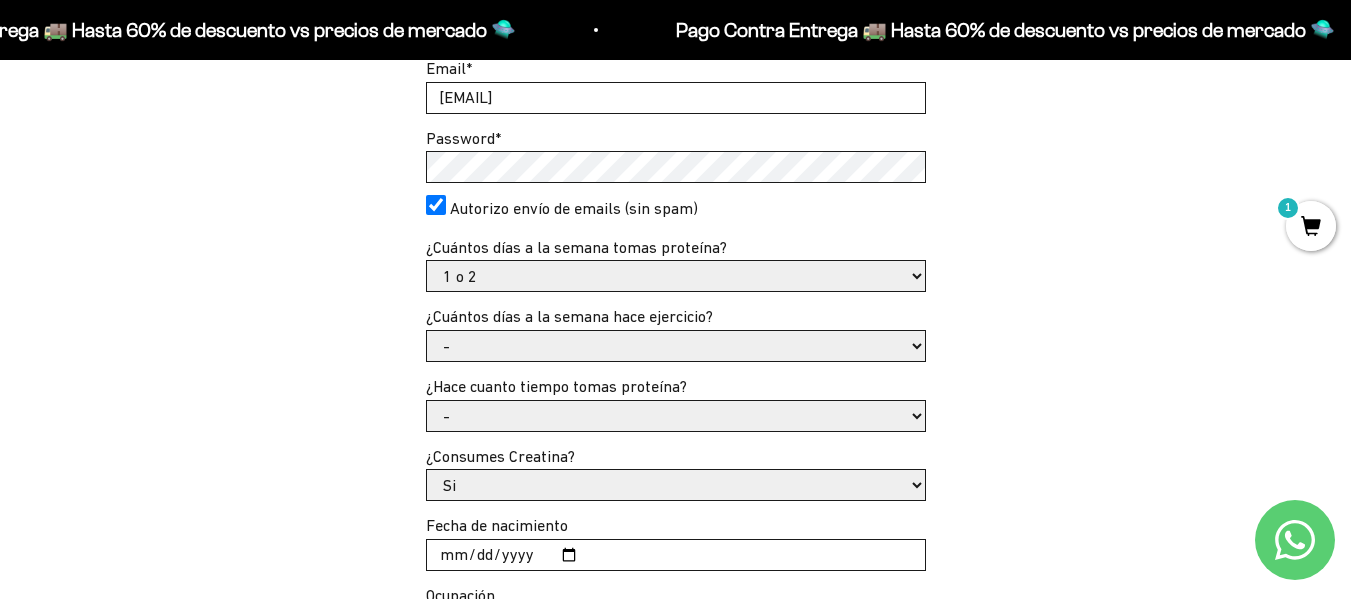 click on "-
No hago
1 a 2 días
3 a 5 días
6 o 7 días" at bounding box center (676, 346) 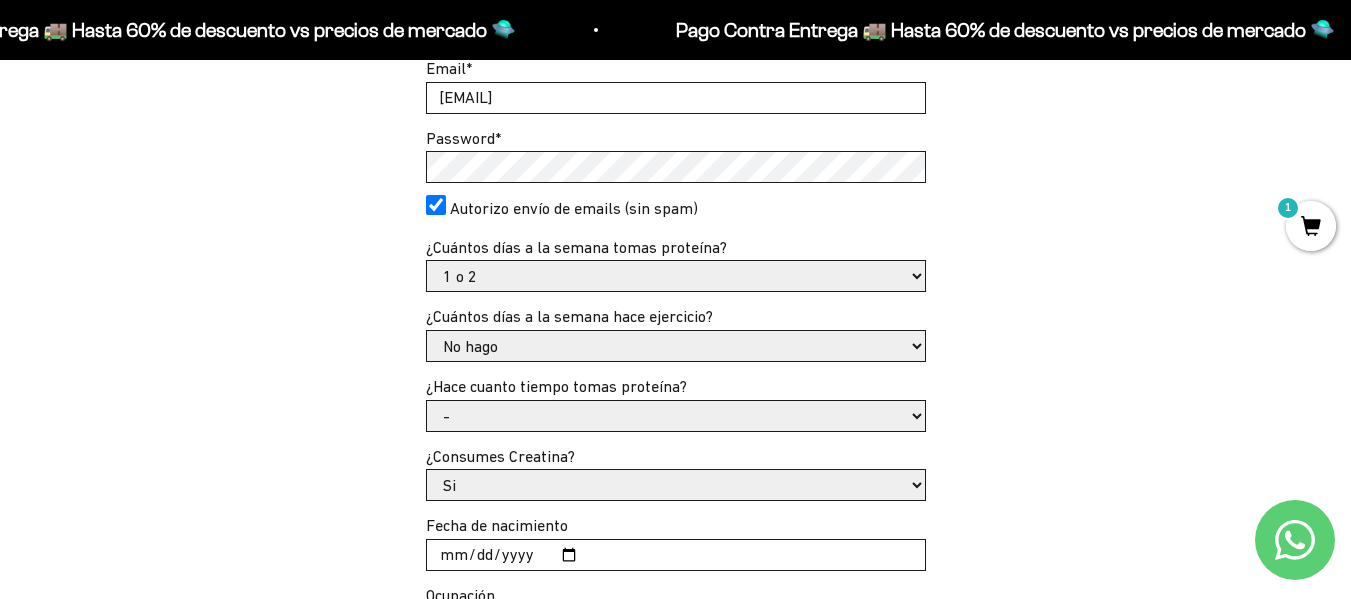 click on "-
No hago
1 a 2 días
3 a 5 días
6 o 7 días" at bounding box center (676, 346) 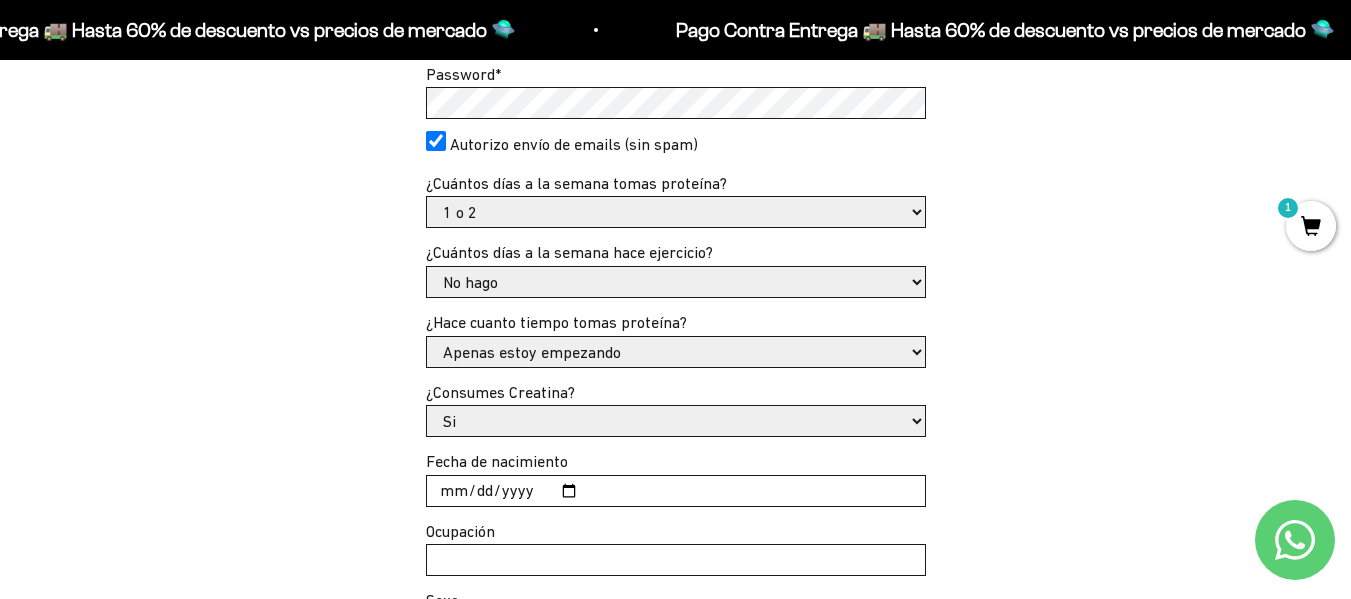 scroll, scrollTop: 700, scrollLeft: 0, axis: vertical 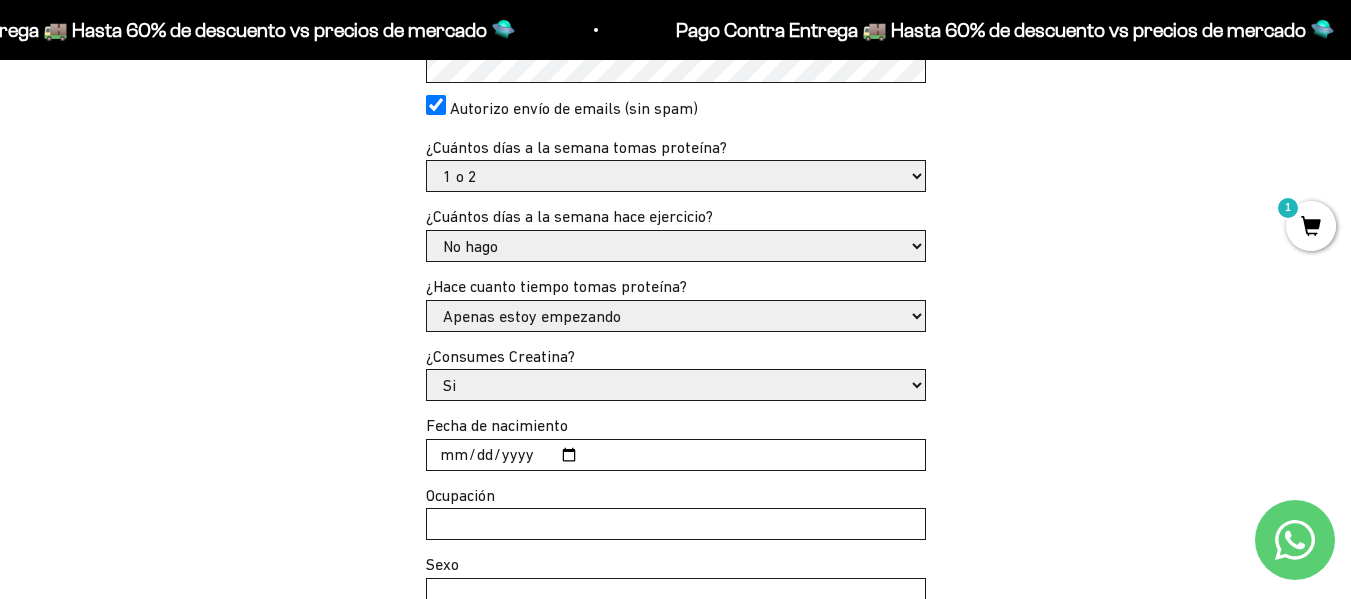 click on "Si
No" at bounding box center [676, 385] 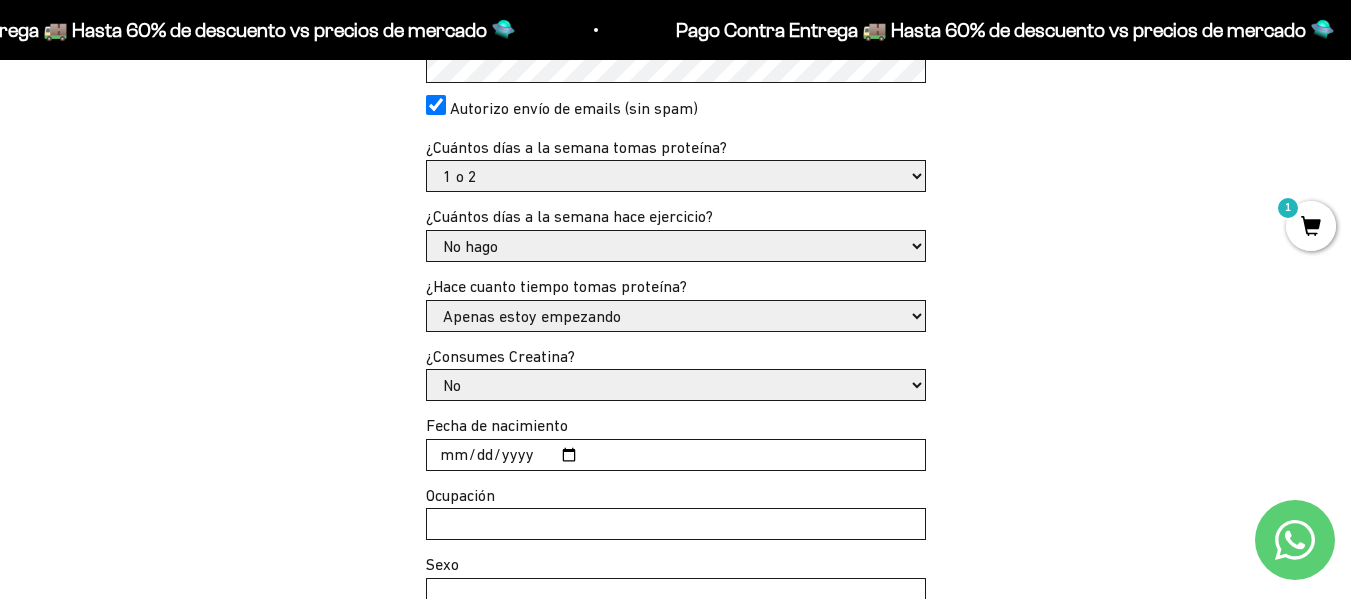 click on "Si
No" at bounding box center [676, 385] 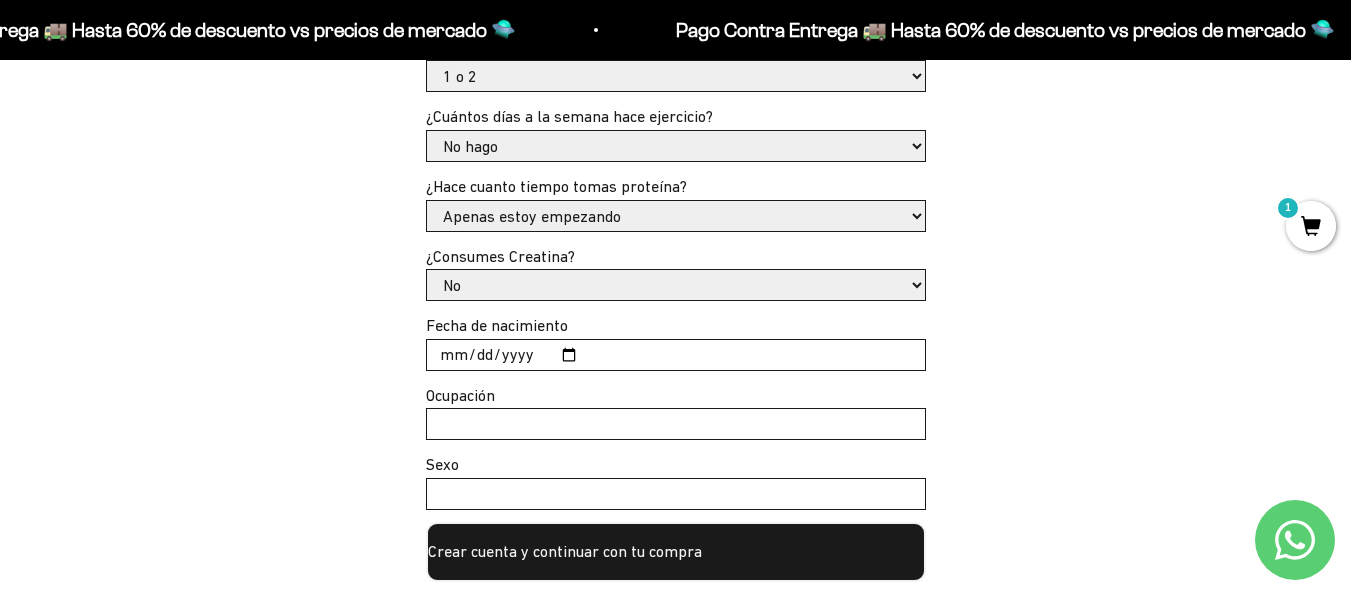 click on "Fecha de nacimiento" at bounding box center [676, 355] 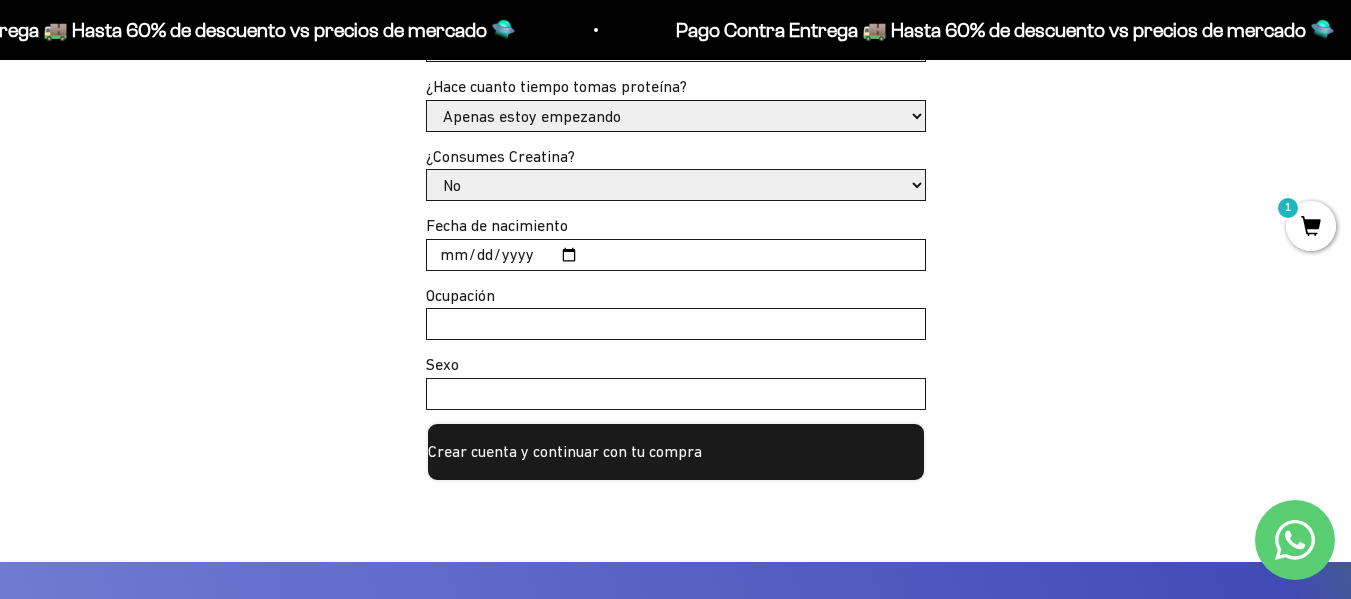 click on "Ocupación" at bounding box center (676, 324) 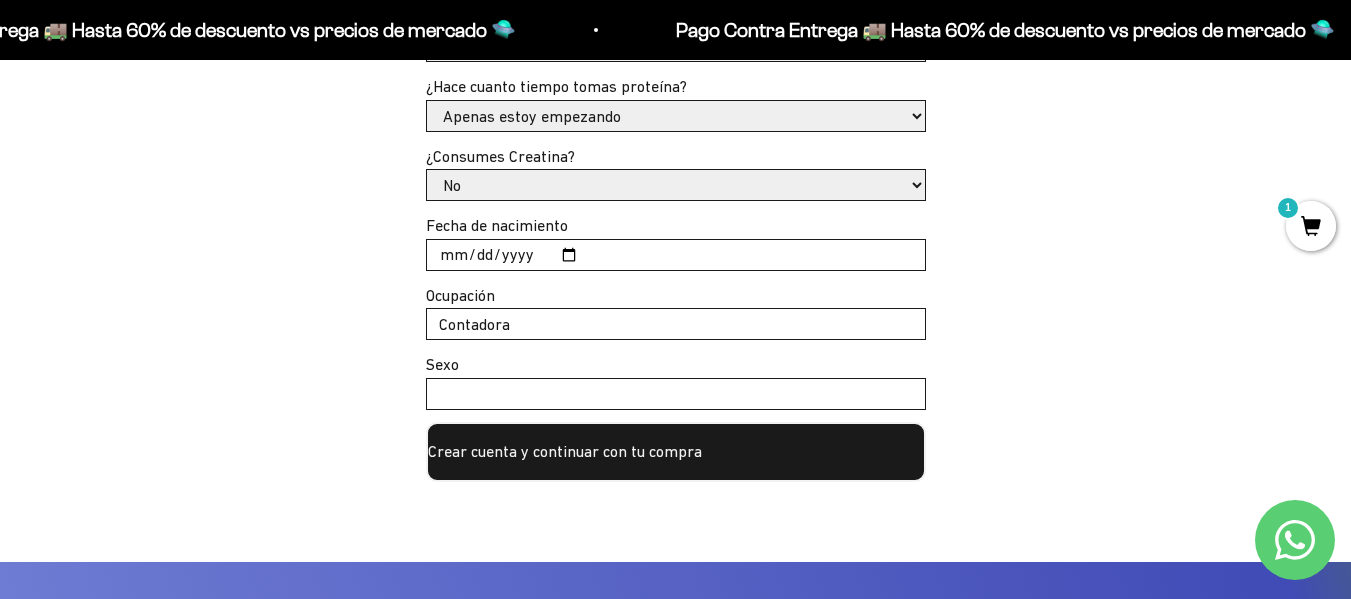 type on "Contadora" 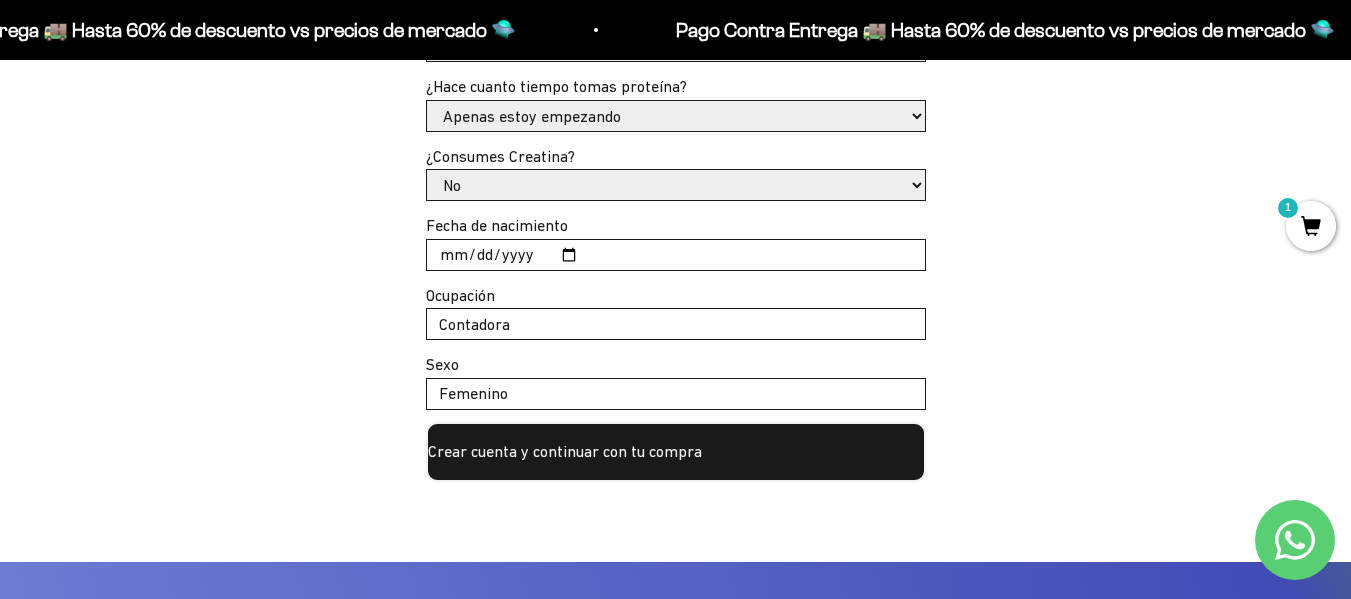 type on "Femenino" 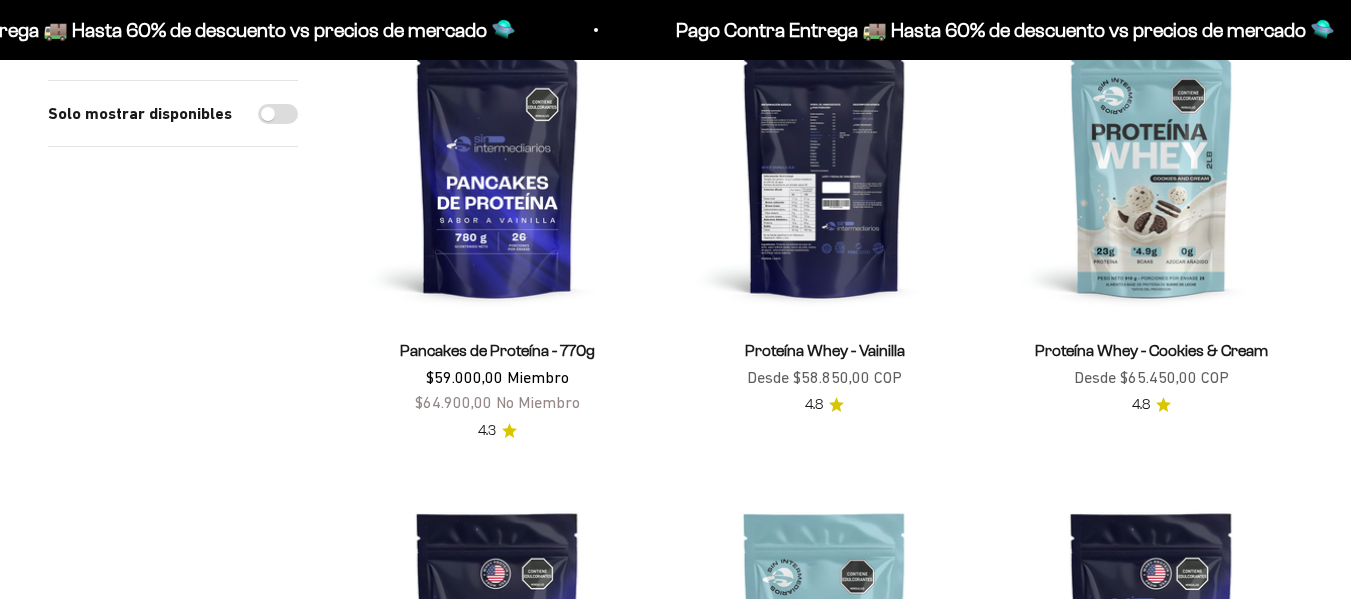 scroll, scrollTop: 0, scrollLeft: 0, axis: both 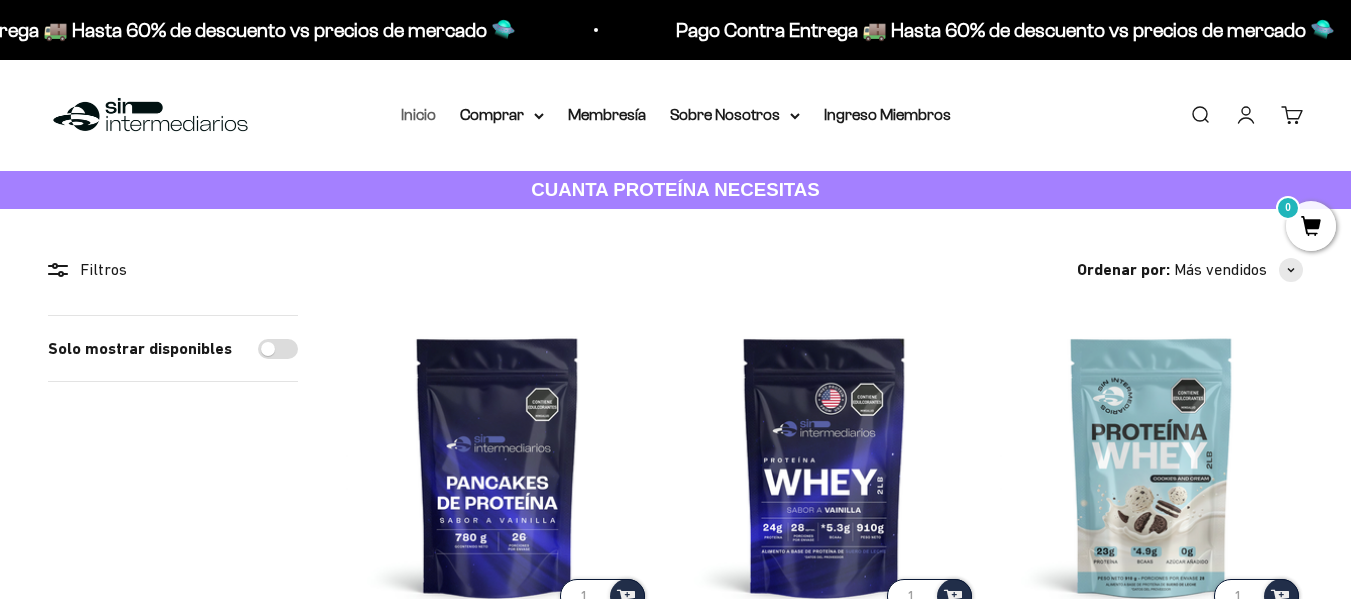 click on "Inicio" at bounding box center [418, 114] 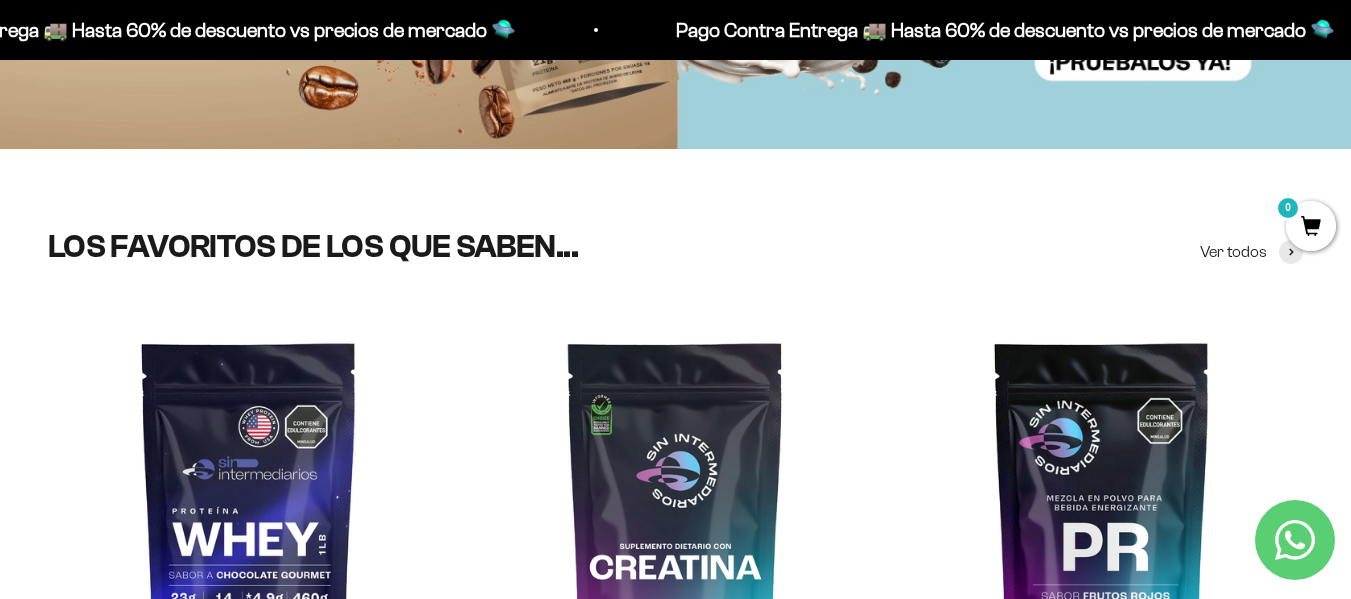 scroll, scrollTop: 0, scrollLeft: 0, axis: both 